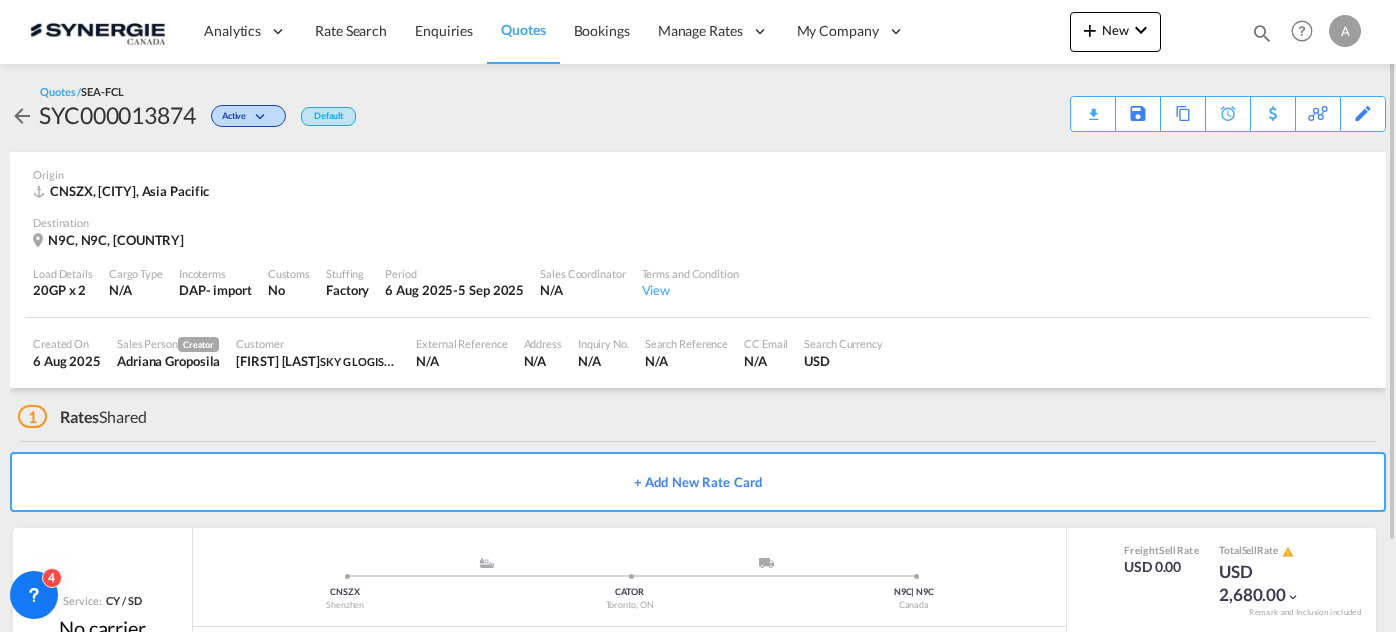 scroll, scrollTop: 0, scrollLeft: 0, axis: both 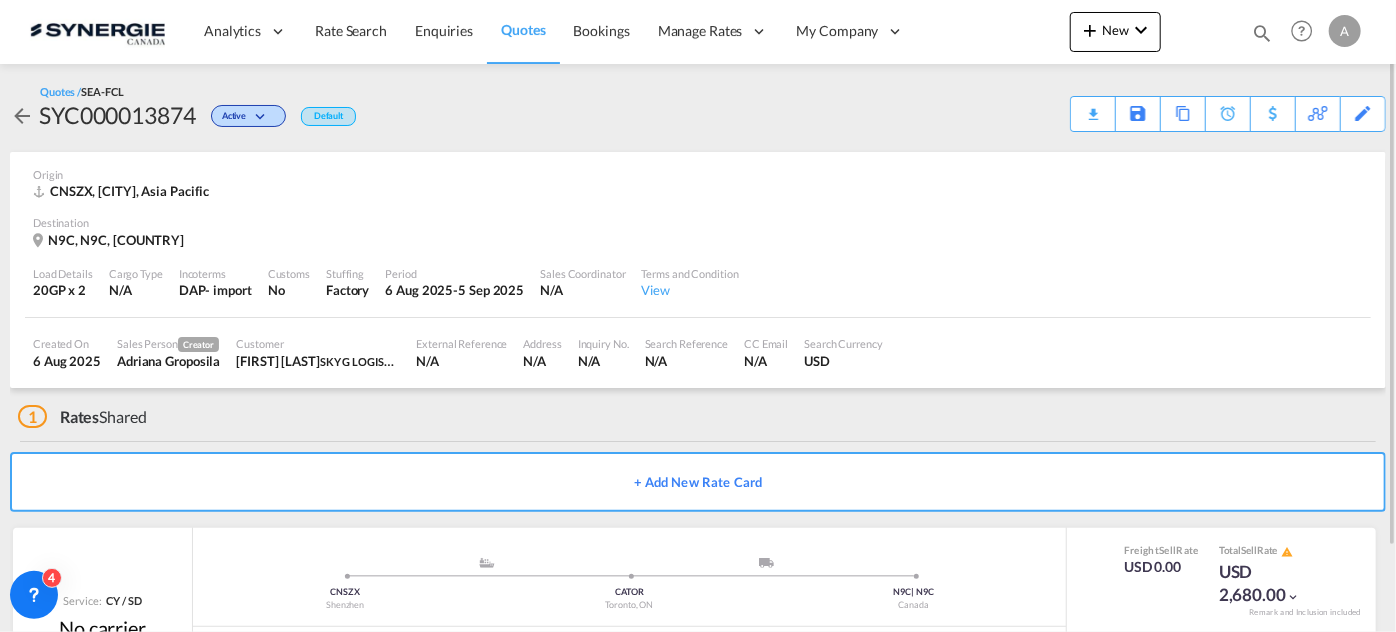 click at bounding box center [1262, 33] 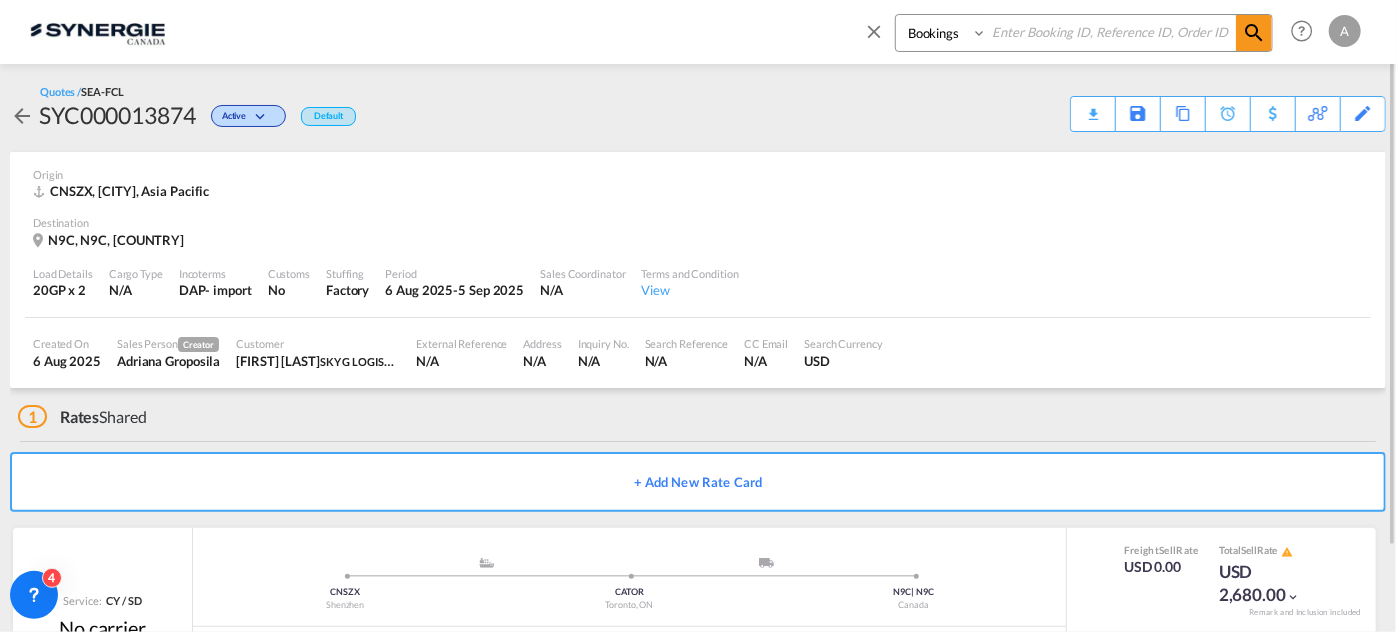click on "Bookings Quotes Enquiries" at bounding box center (943, 33) 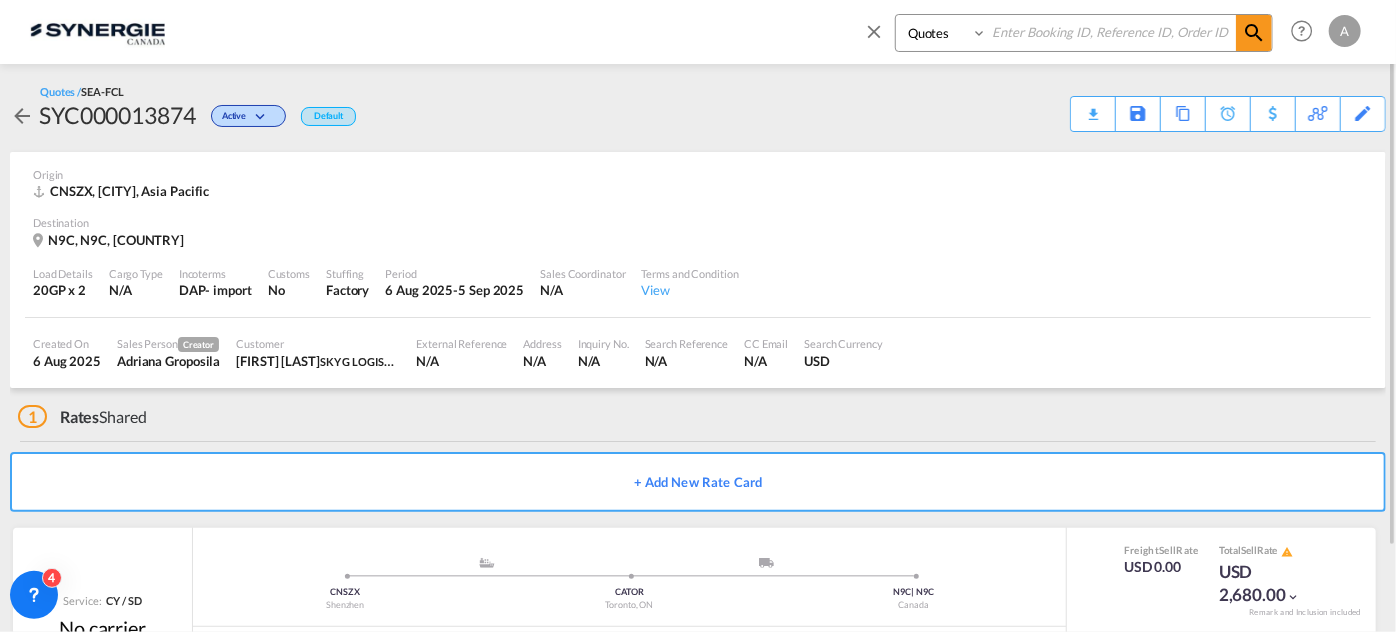 click on "Bookings Quotes Enquiries" at bounding box center (943, 33) 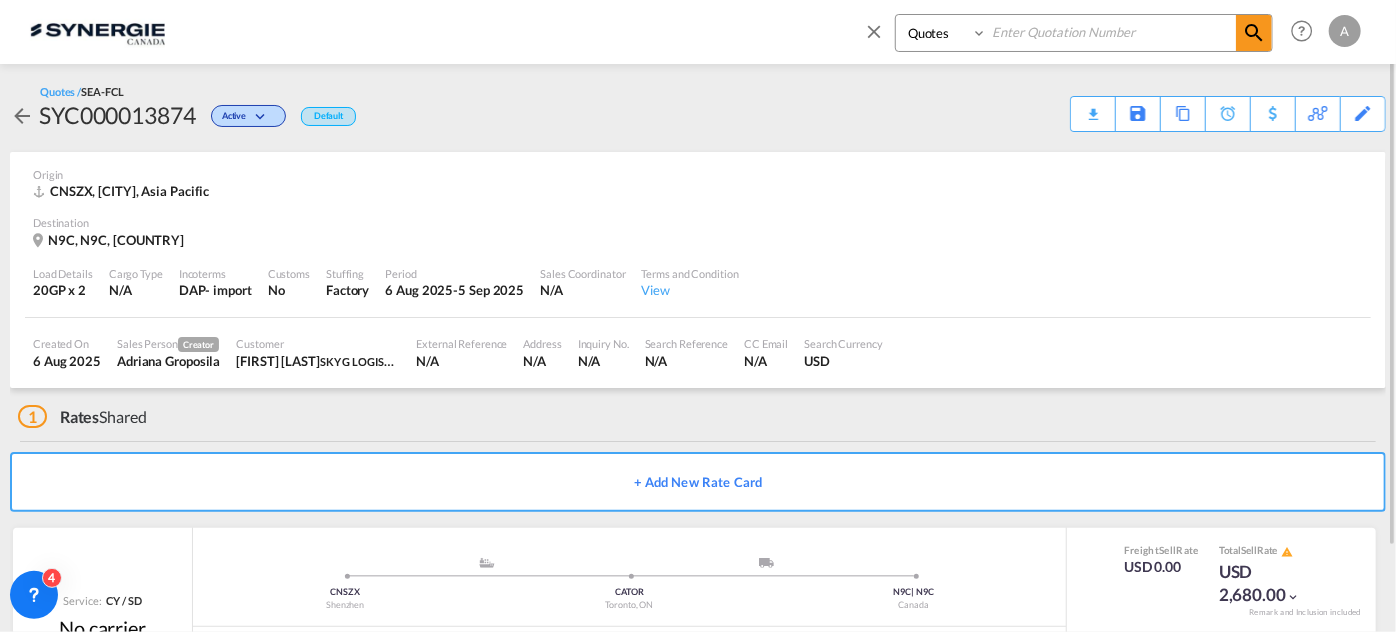 click on "Bookings Quotes Enquiries" at bounding box center (943, 33) 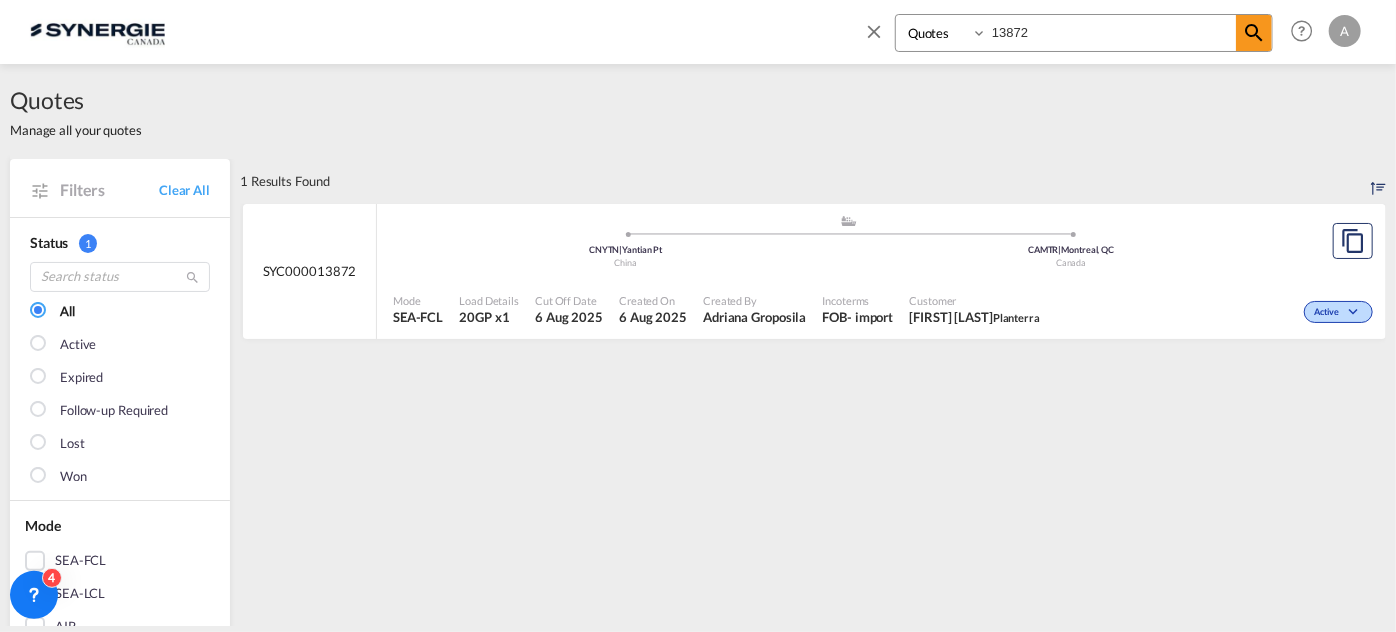 click on "SYC000013872
.a{fill:#aaa8ad;} .a{fill:#aaa8ad;} CNYTN  |  Yantian Pt
China
CAMTR
|  Montreal, QC
Canada
Mode
SEA-FCL
Load Details
20GP x1
Cut Off Date
6 Aug 2025 Created On   6 Aug 2025
Created By
Adriana Groposila Incoterms   FOB - import Customer
Suzanne Ishac
Planterra
Active" at bounding box center [813, 279] 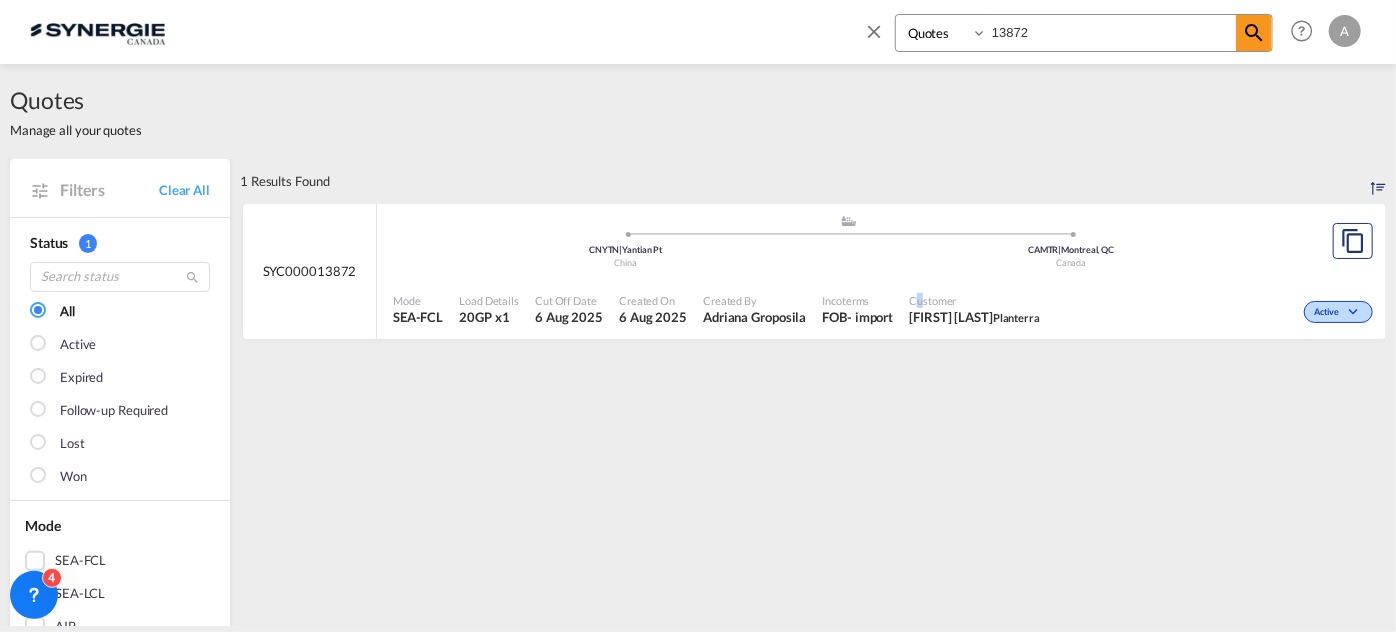 click on "Customer" at bounding box center (974, 300) 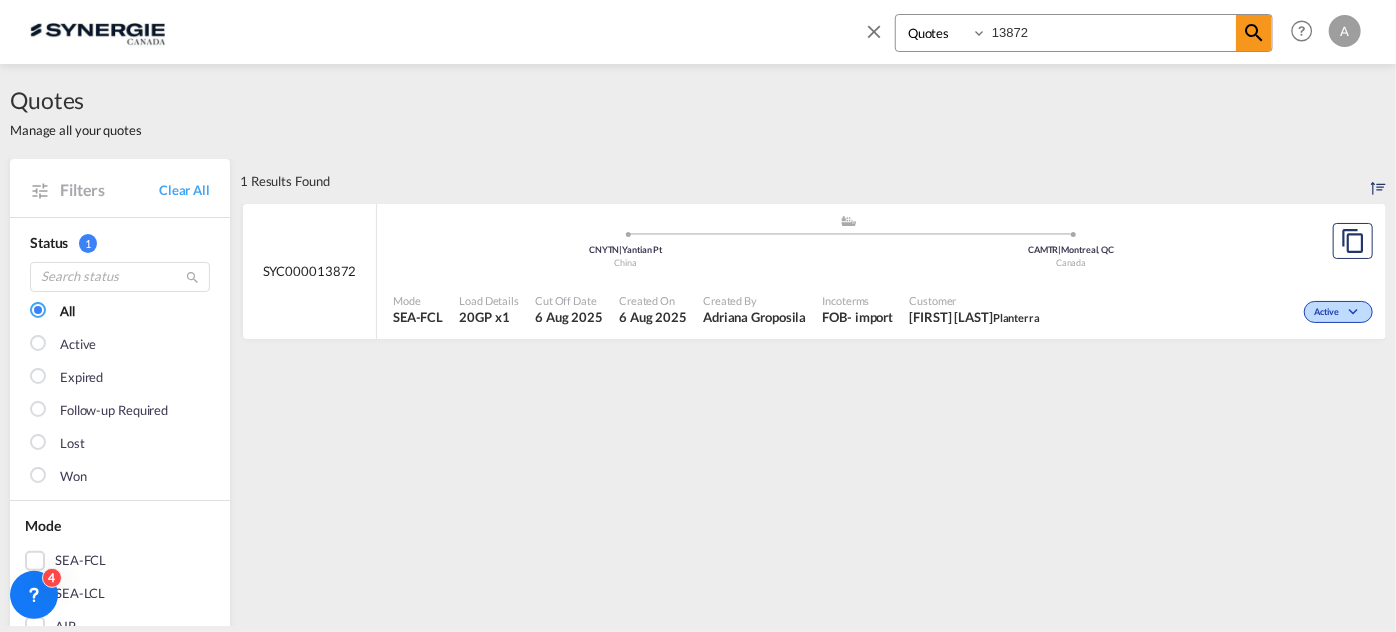 drag, startPoint x: 1082, startPoint y: 41, endPoint x: 836, endPoint y: 36, distance: 246.05081 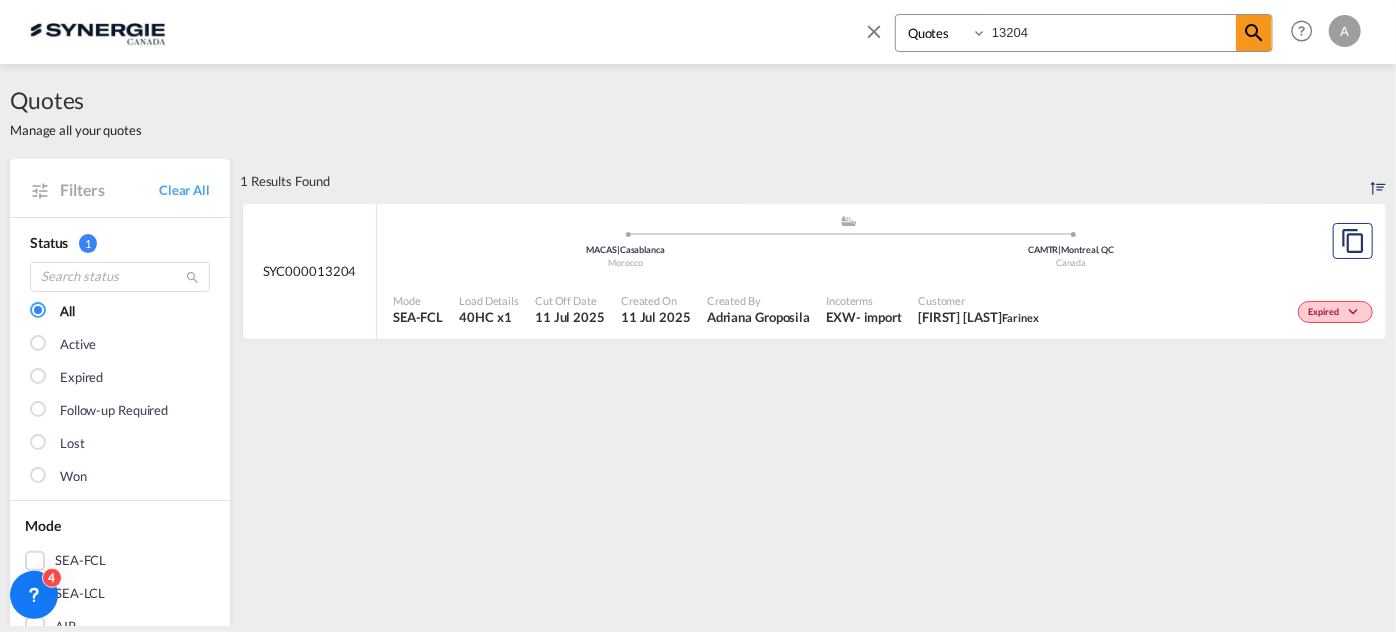 drag, startPoint x: 1064, startPoint y: 20, endPoint x: 890, endPoint y: 72, distance: 181.60396 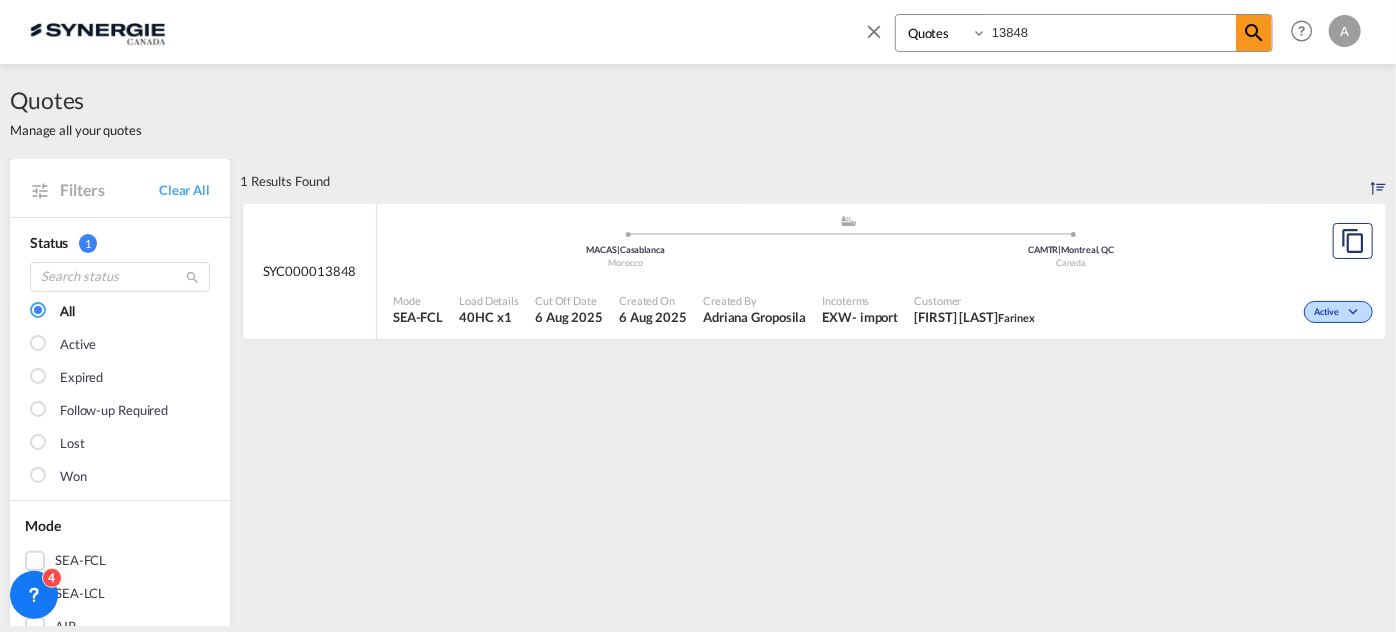 click on "Created By" at bounding box center [754, 300] 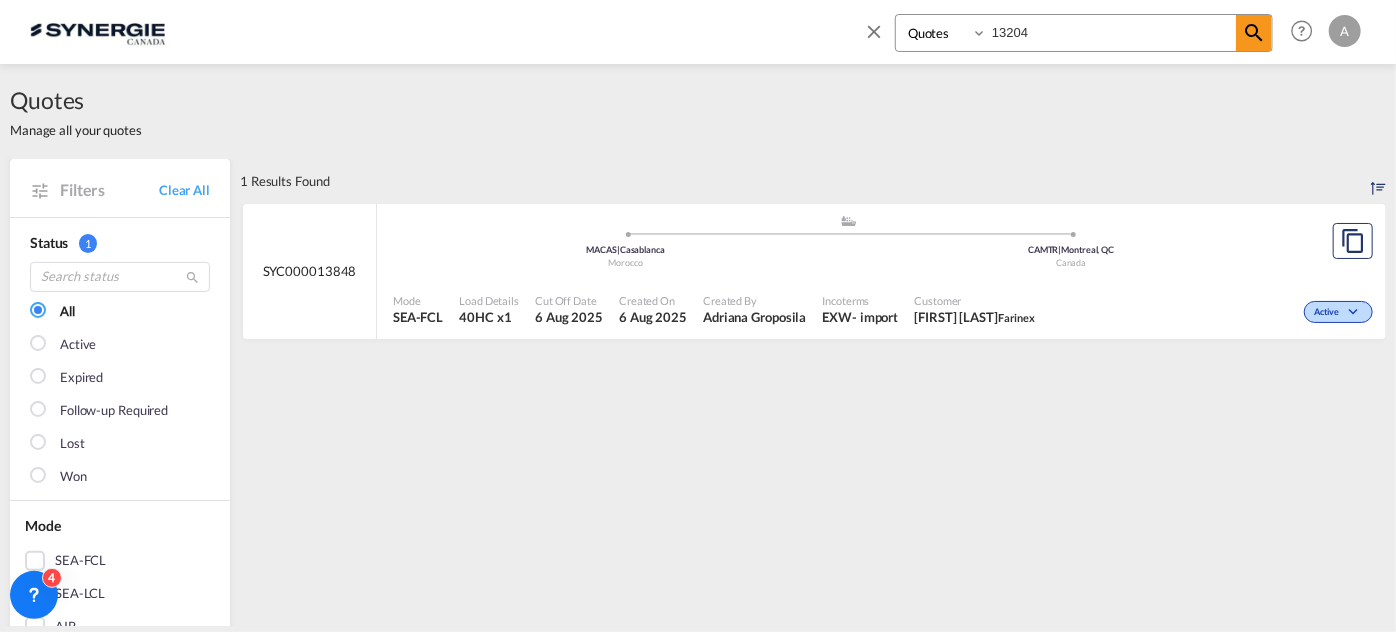 type on "13204" 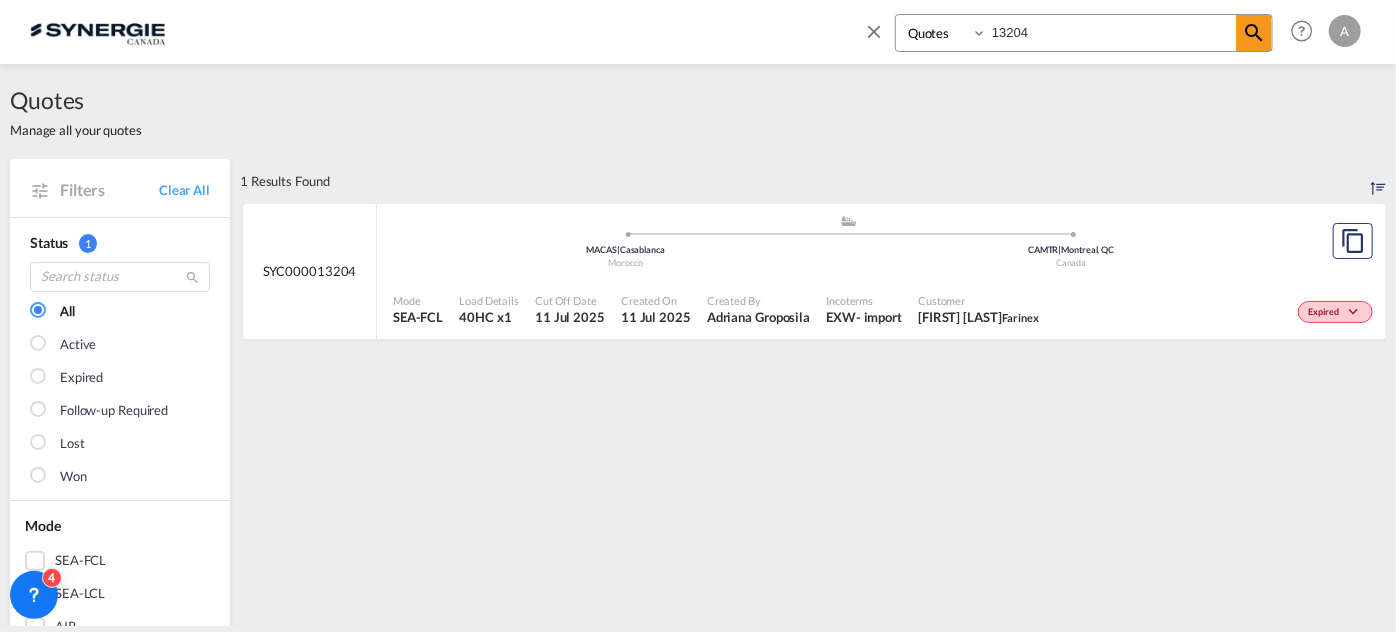 click on "Customer
CHLOE NERON-GERVAIS
Farinex" at bounding box center (978, 310) 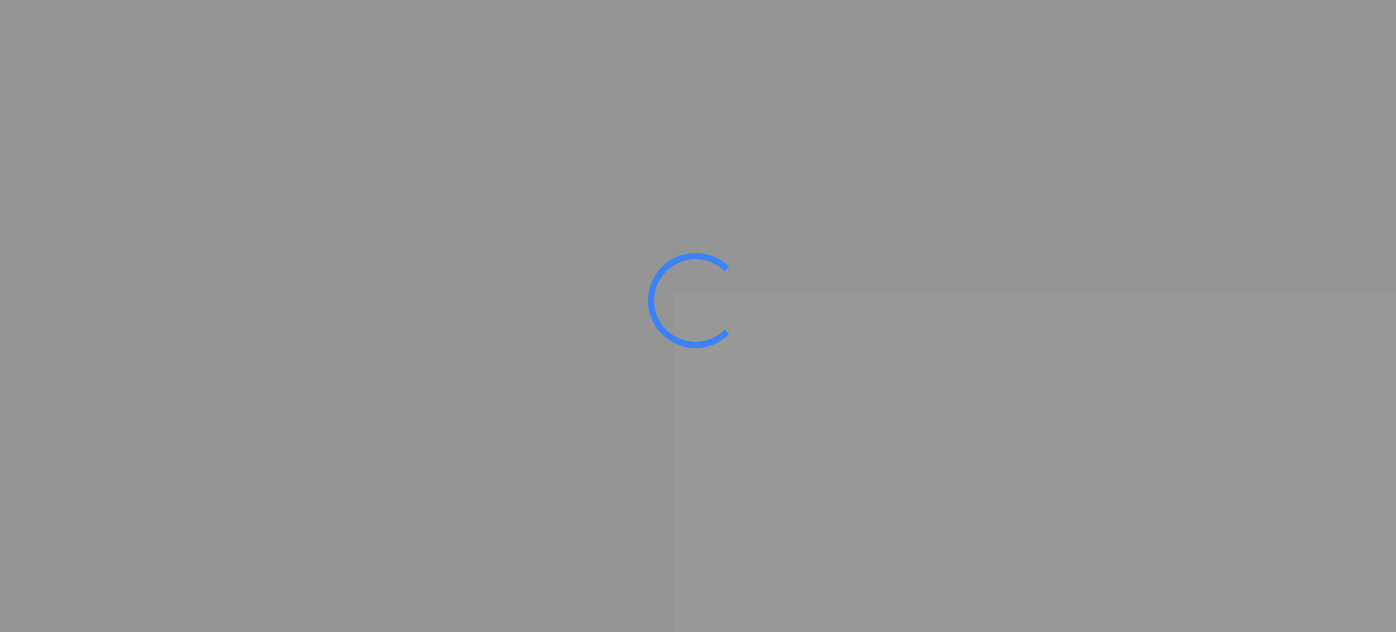 scroll, scrollTop: 0, scrollLeft: 0, axis: both 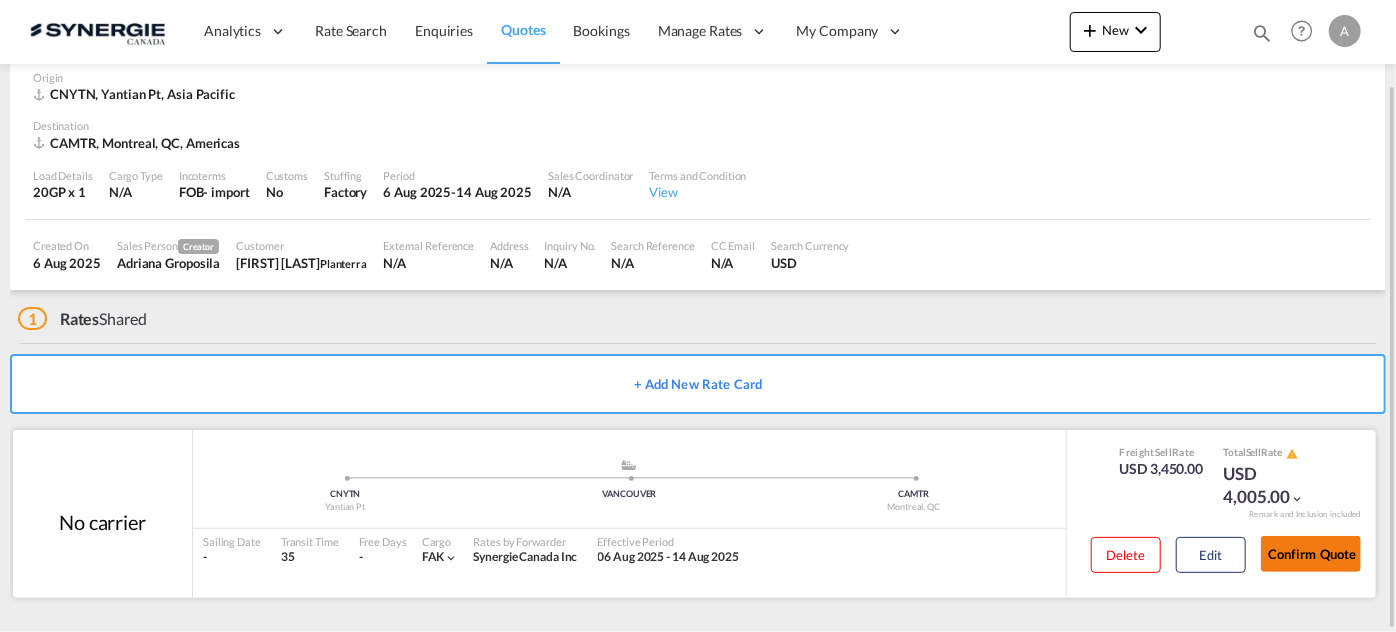 click on "Confirm Quote" at bounding box center (1311, 554) 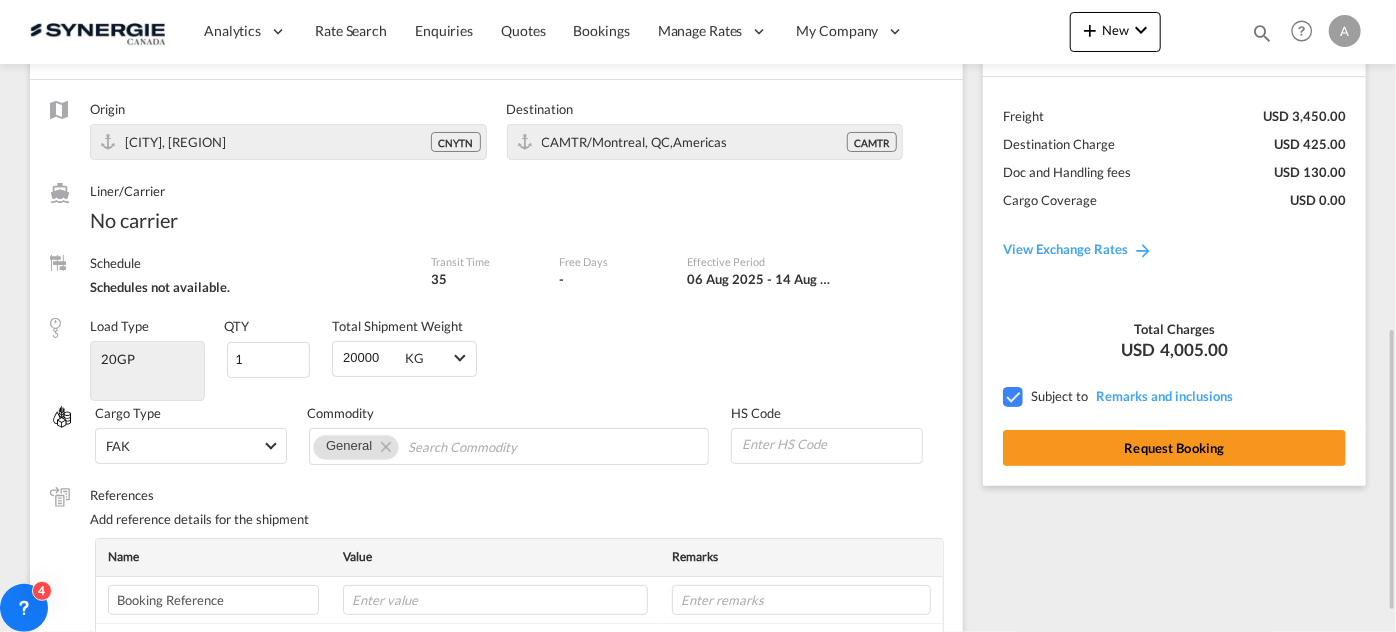 scroll, scrollTop: 50, scrollLeft: 0, axis: vertical 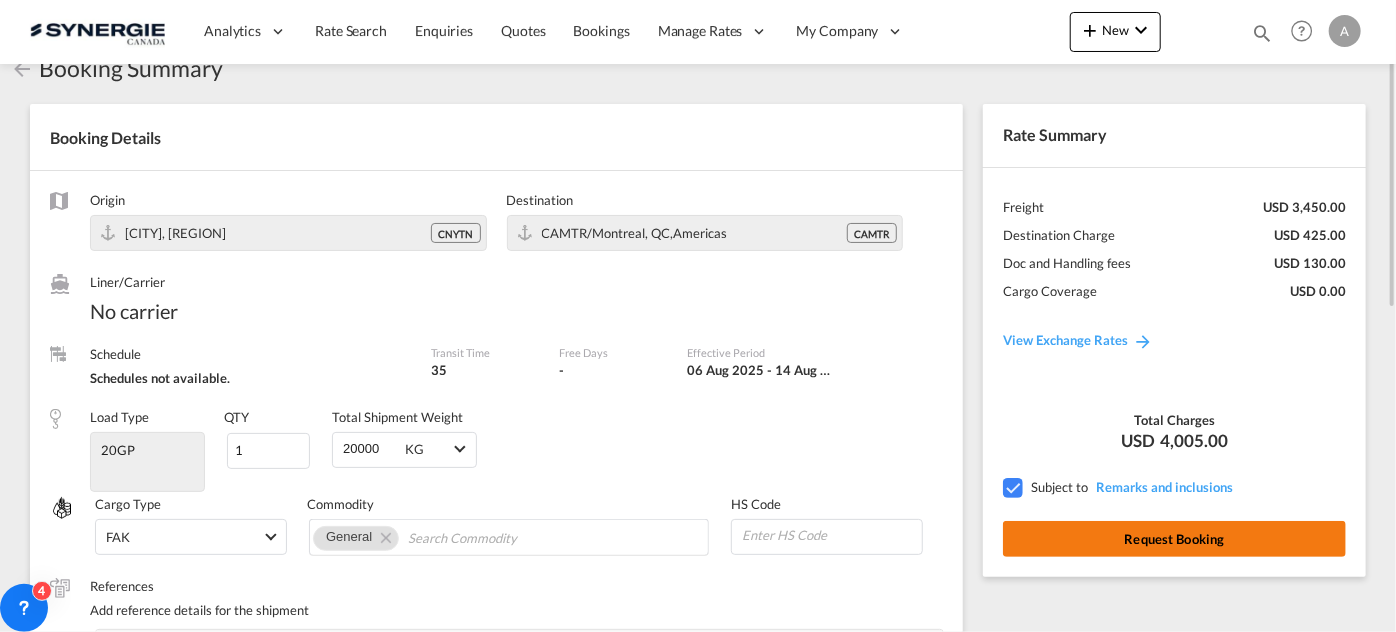 click on "Request Booking" at bounding box center [1174, 539] 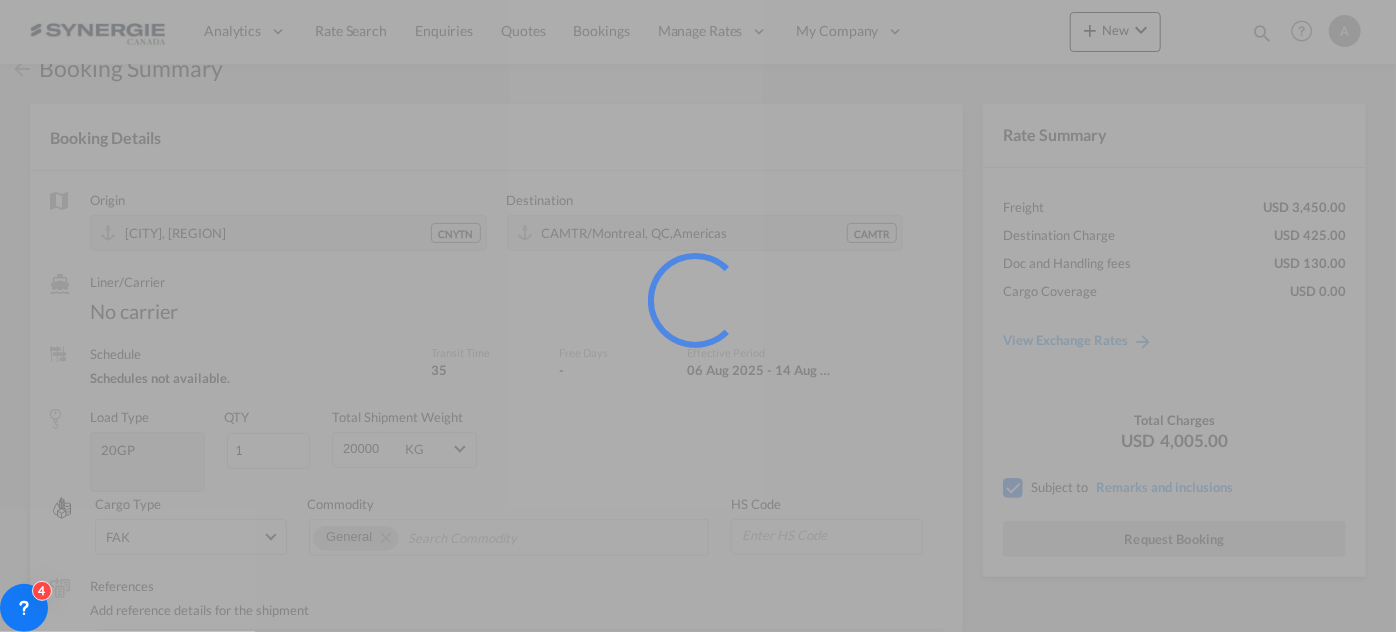 scroll, scrollTop: 0, scrollLeft: 0, axis: both 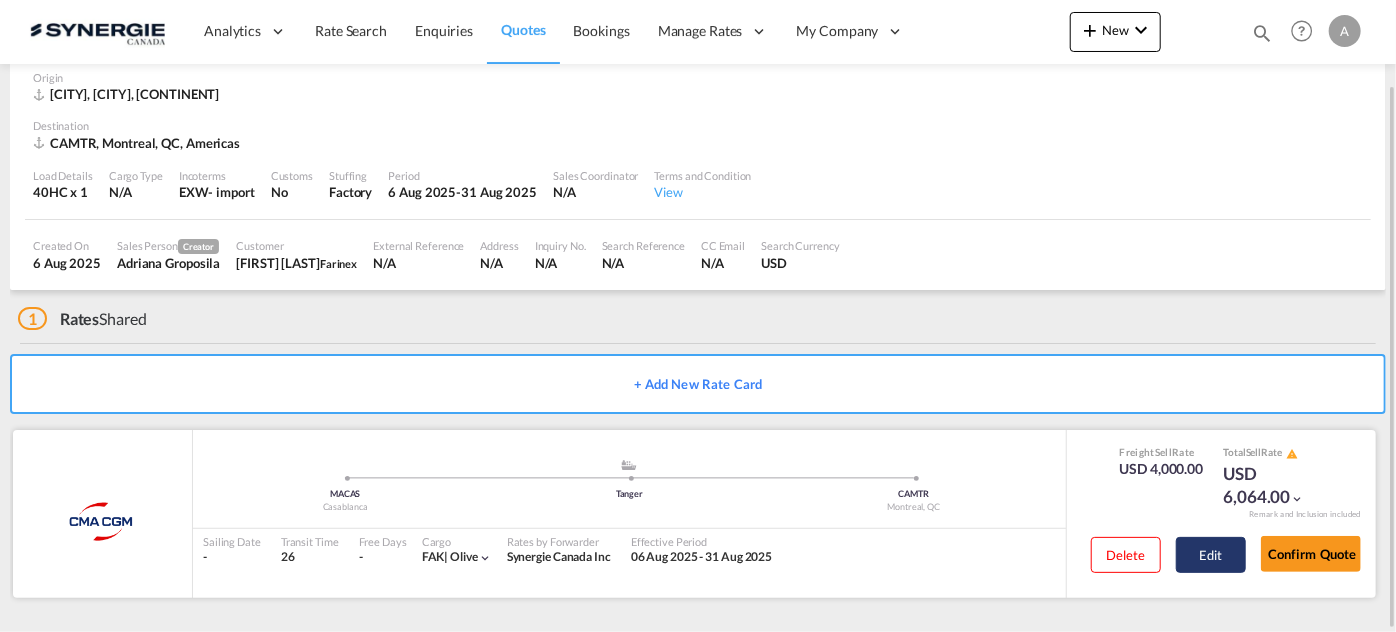 click on "Edit" at bounding box center [1211, 555] 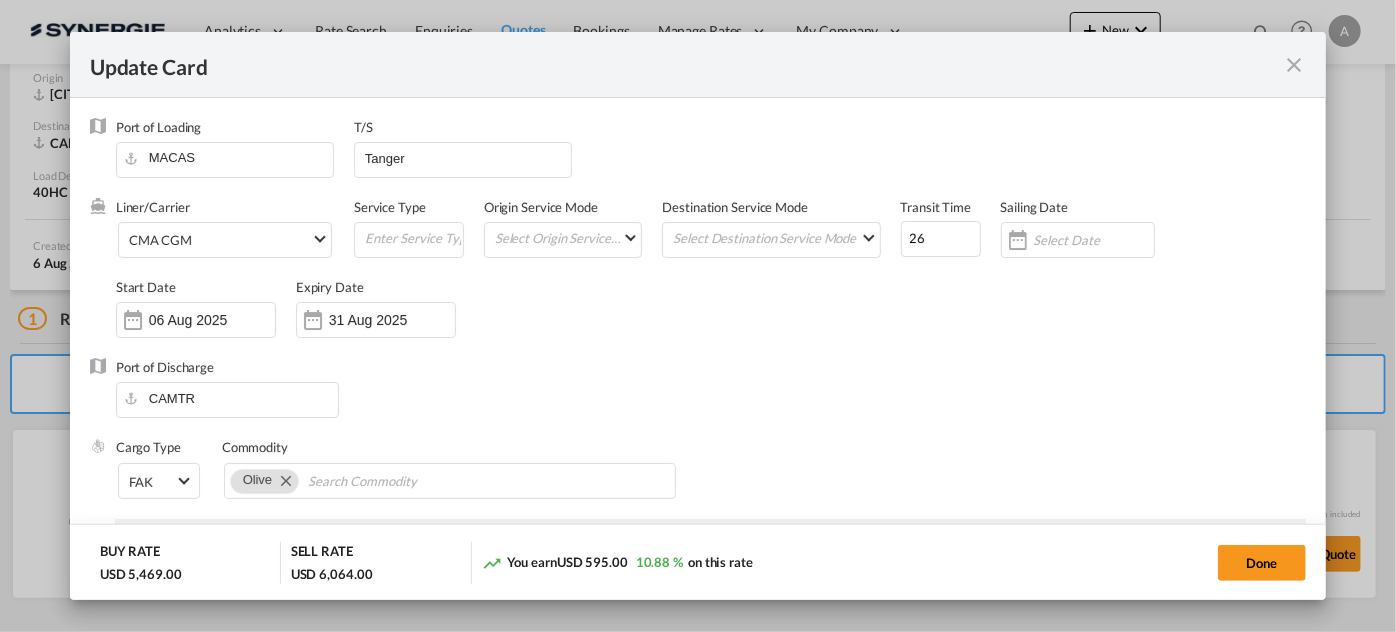 select on "per container" 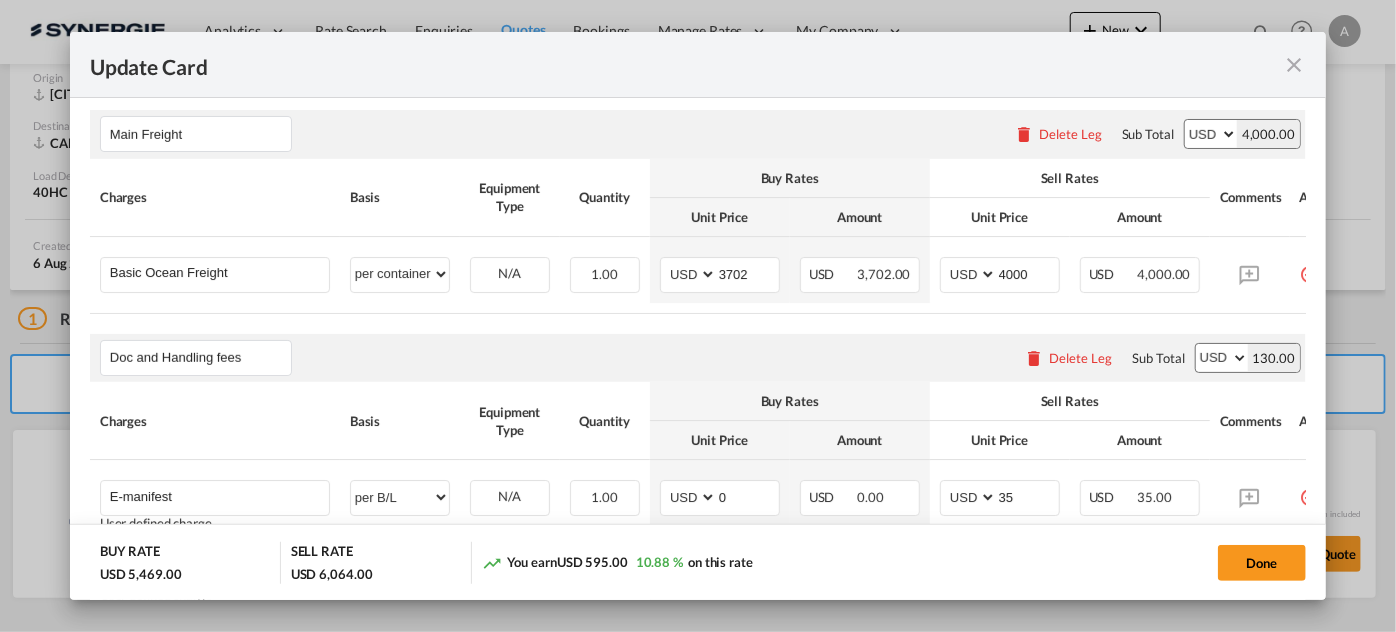 scroll, scrollTop: 545, scrollLeft: 0, axis: vertical 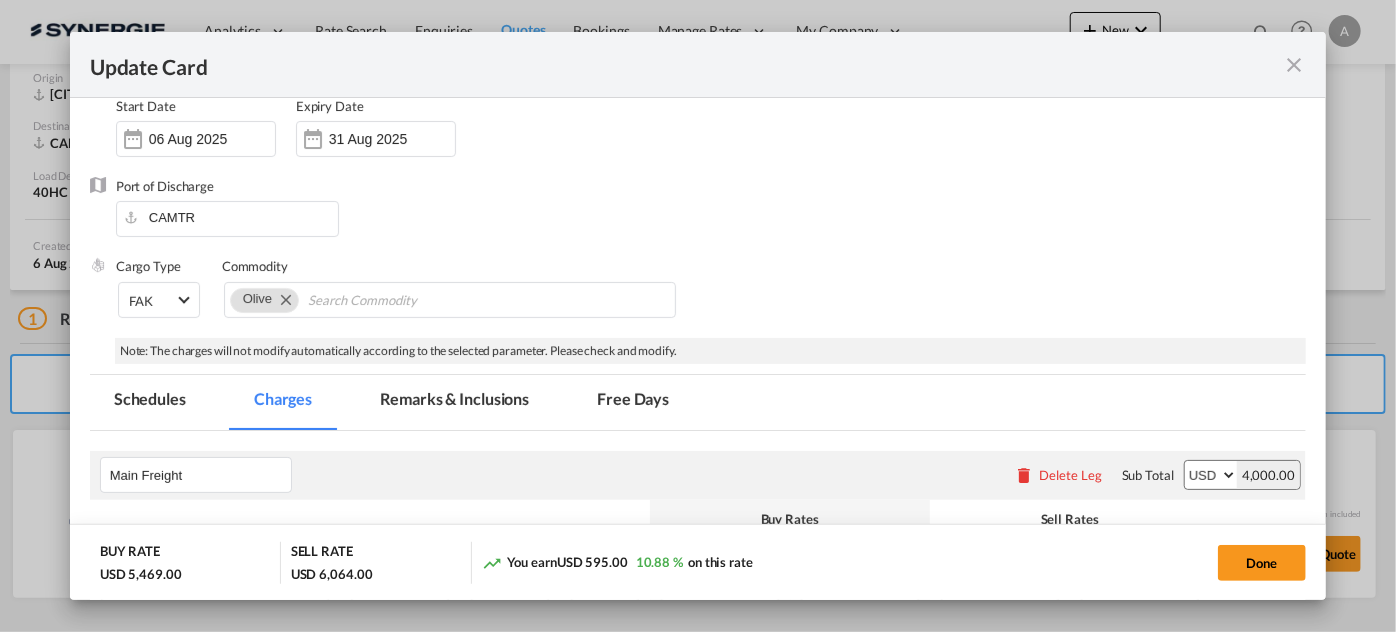 click at bounding box center (1294, 65) 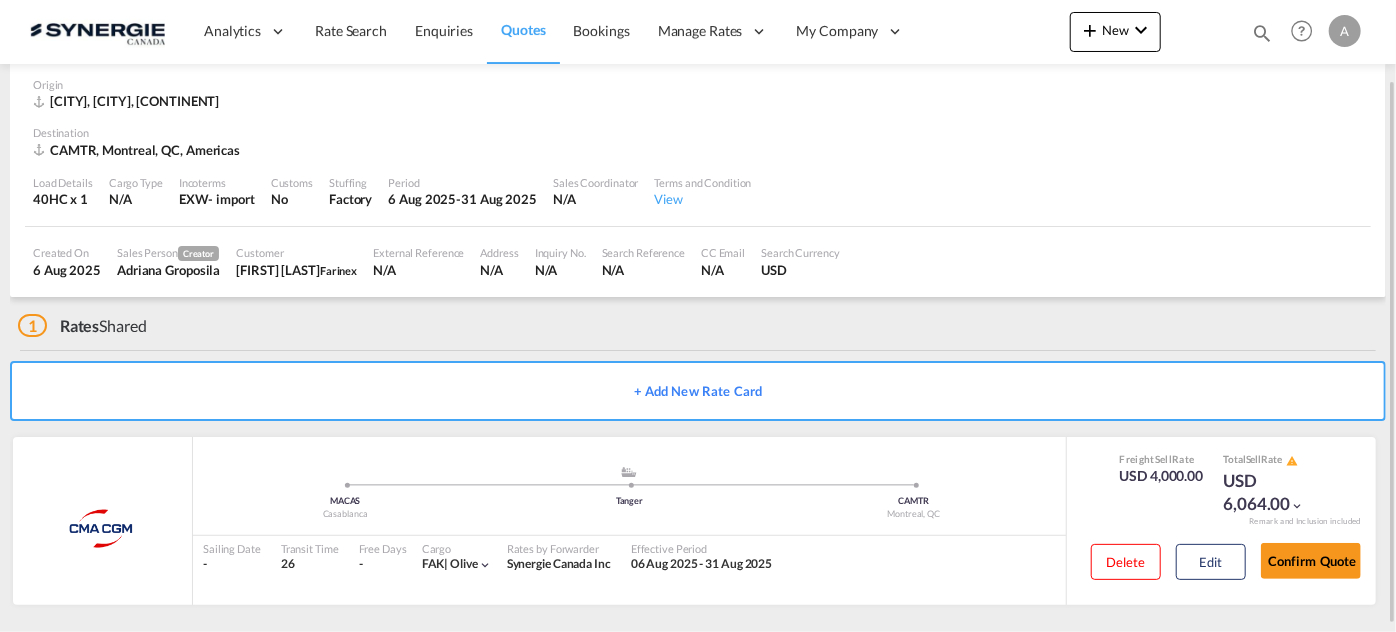 scroll, scrollTop: 97, scrollLeft: 0, axis: vertical 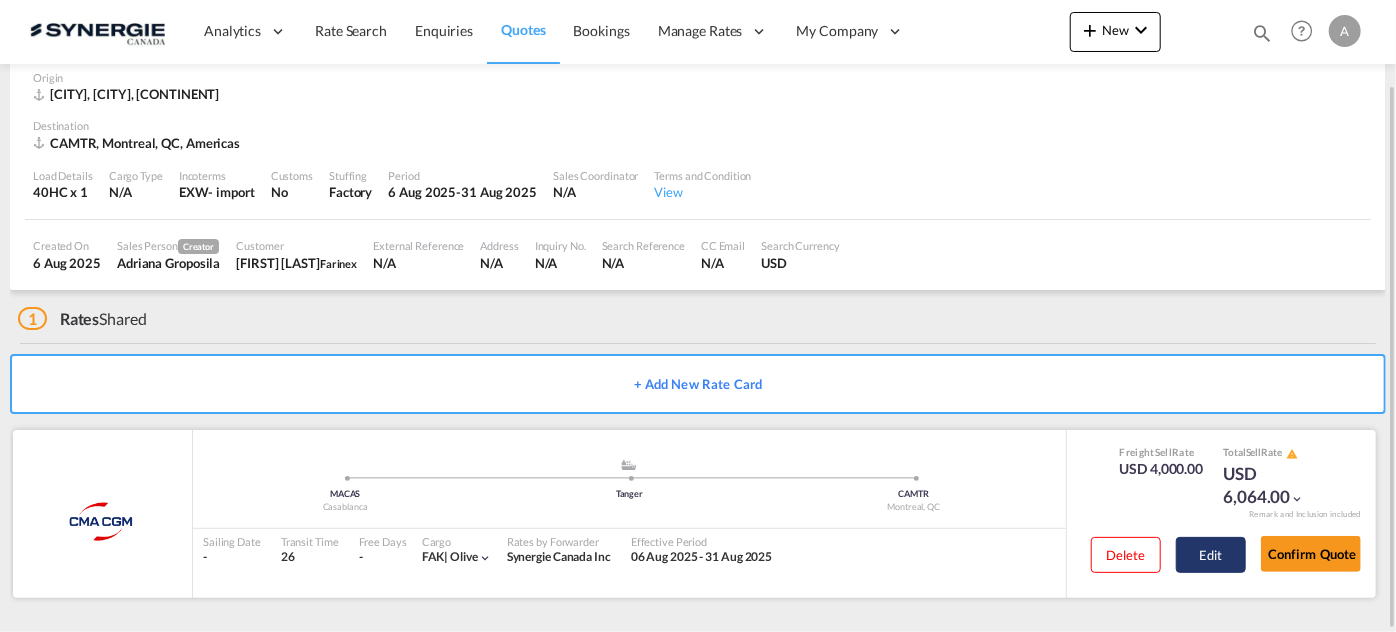click on "Edit" at bounding box center [1211, 555] 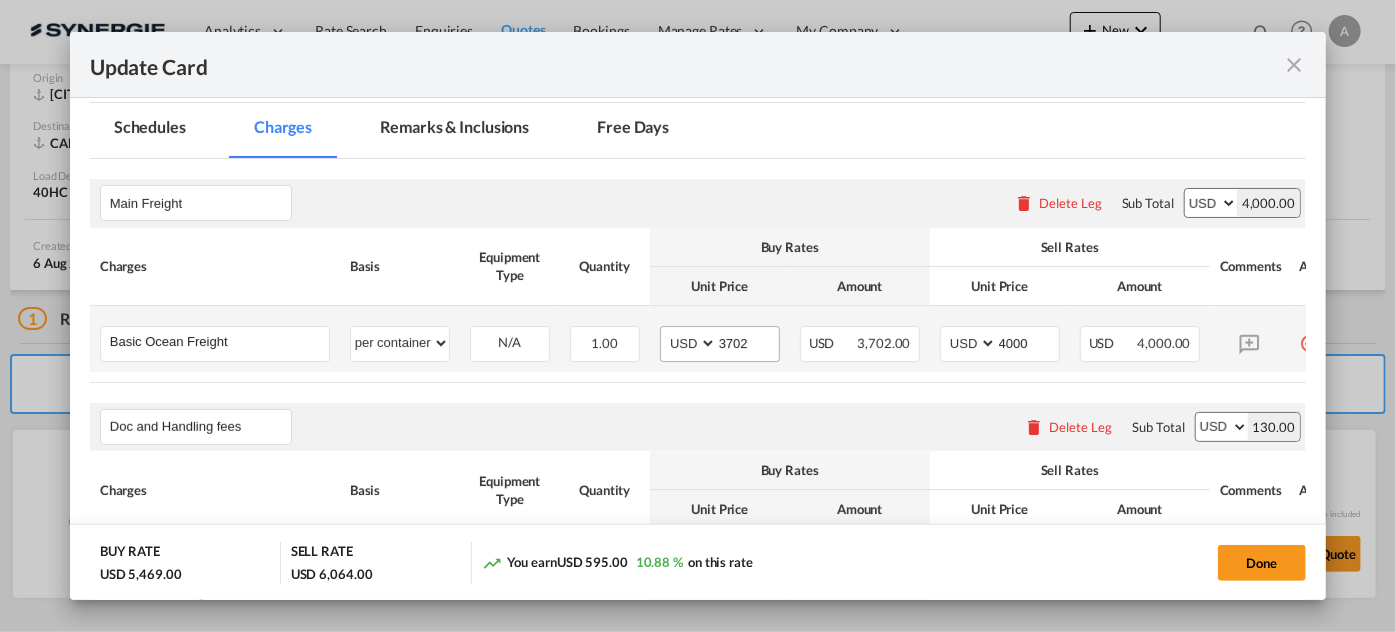 scroll, scrollTop: 454, scrollLeft: 0, axis: vertical 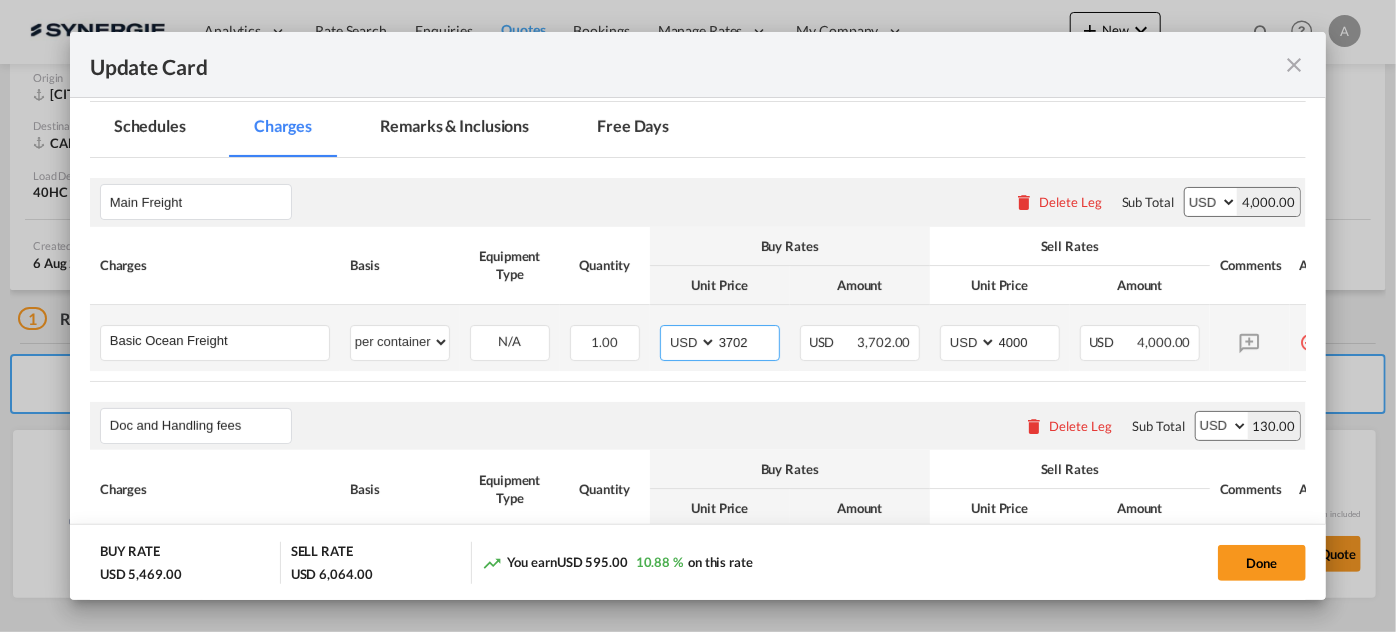drag, startPoint x: 758, startPoint y: 331, endPoint x: 645, endPoint y: 344, distance: 113.74533 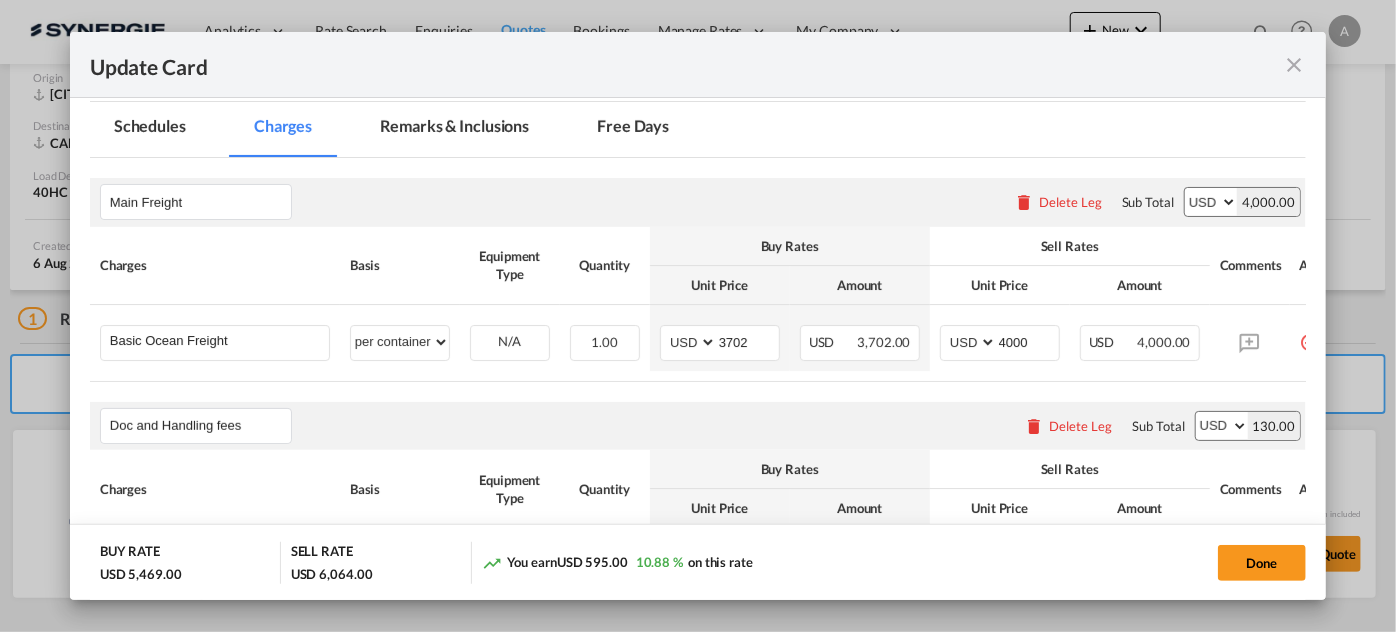 click on "Main Freight                                                     Please enter leg name   Leg Name Already Exists Delete Leg Sub Total AED AFN ALL AMD ANG AOA ARS AUD AWG AZN BAM BBD BDT BGN BHD BIF BMD BND BOB BRL BSD BTN BWP BYN BZD CAD CDF CHF CLP CNY COP CRC CUC CUP CVE CZK DJF DKK DOP DZD EGP ERN ETB EUR FJD FKP FOK GBP GEL GGP GHS GIP GMD GNF GTQ GYD HKD HNL HRK HTG HUF IDR ILS IMP INR IQD IRR ISK JMD JOD JPY KES KGS KHR KID KMF KRW KWD KYD KZT LAK LBP LKR LRD LSL LYD MAD MDL MGA MKD MMK MNT MOP MRU MUR MVR MWK MXN MYR MZN NAD NGN NIO NOK NPR NZD OMR PAB PEN PGK PHP PKR PLN PYG QAR RON RSD RUB RWF SAR SBD SCR SDG SEK SGD SHP SLL SOS SRD SSP STN SYP SZL THB TJS TMT TND TOP TRY TTD TVD TWD TZS UAH UGX USD UYU UZS VES VND VUV WST XAF XCD XDR XOF XPF YER ZAR ZMW 4,000.00 Charges Basis
Equipment Type Quantity Buy Rates Sell Rates
Comments Action Unit Price Amount Unit Price Amount                                 Basic Ocean Freight" at bounding box center [698, 945] 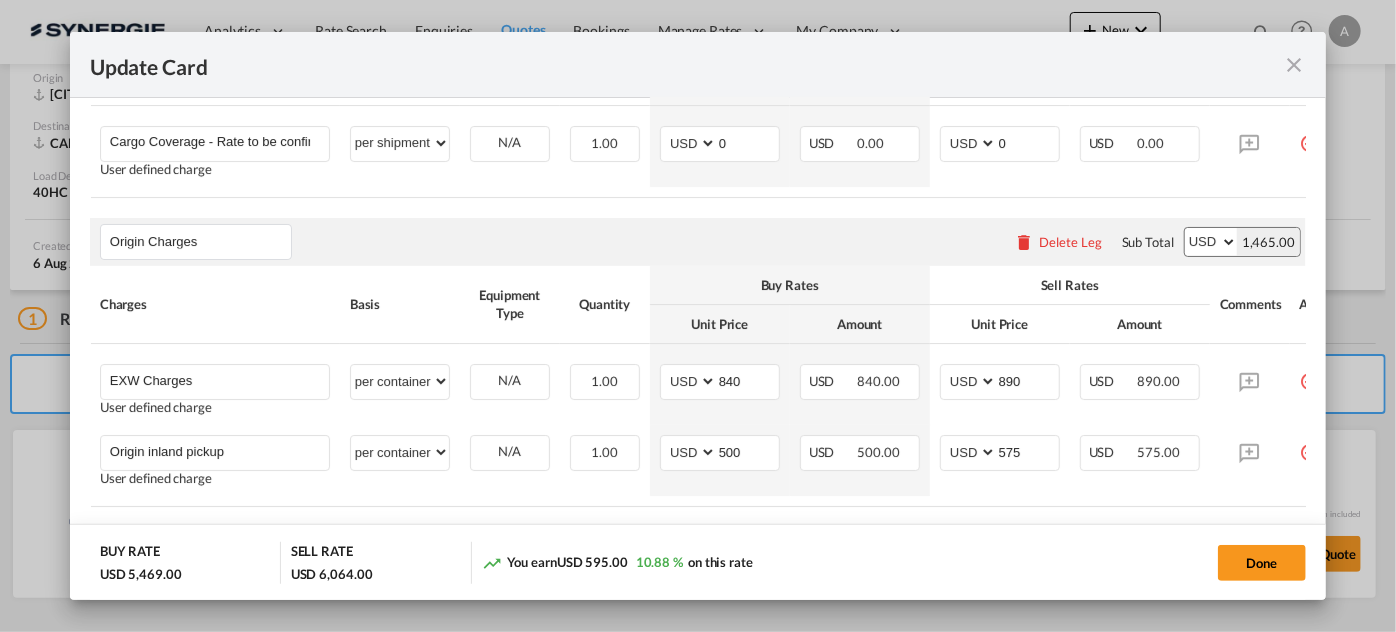 scroll, scrollTop: 1727, scrollLeft: 0, axis: vertical 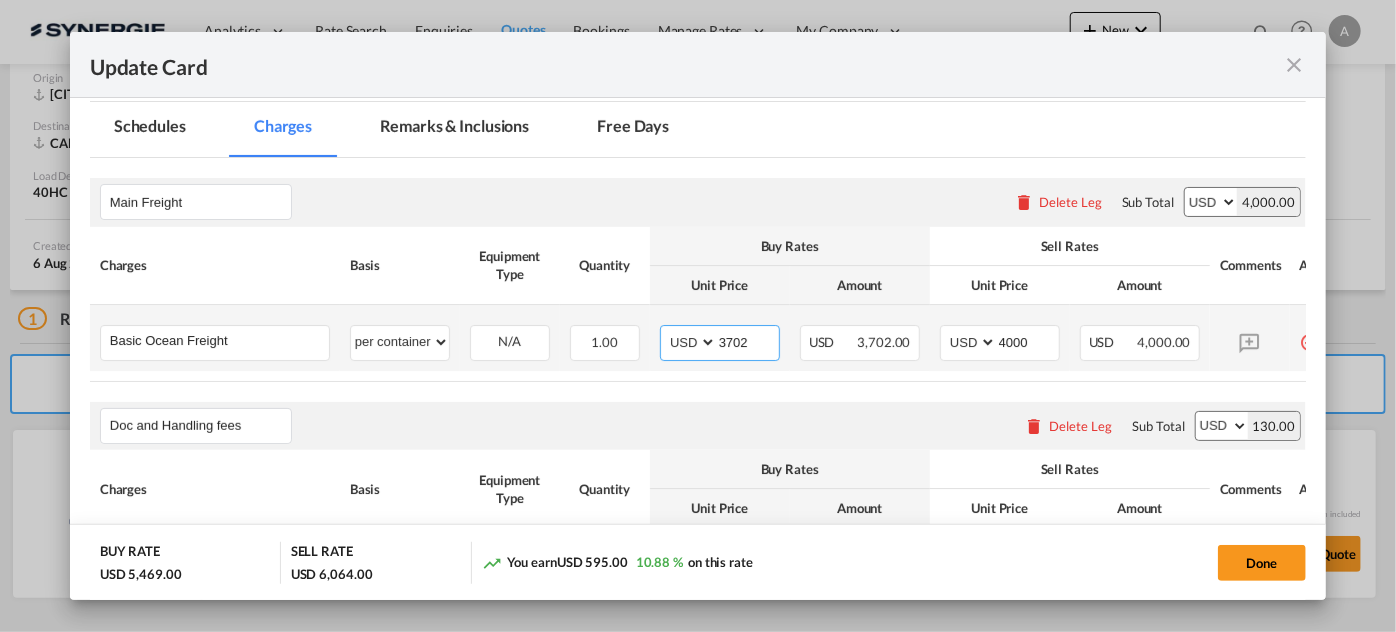 click on "3702" at bounding box center [748, 341] 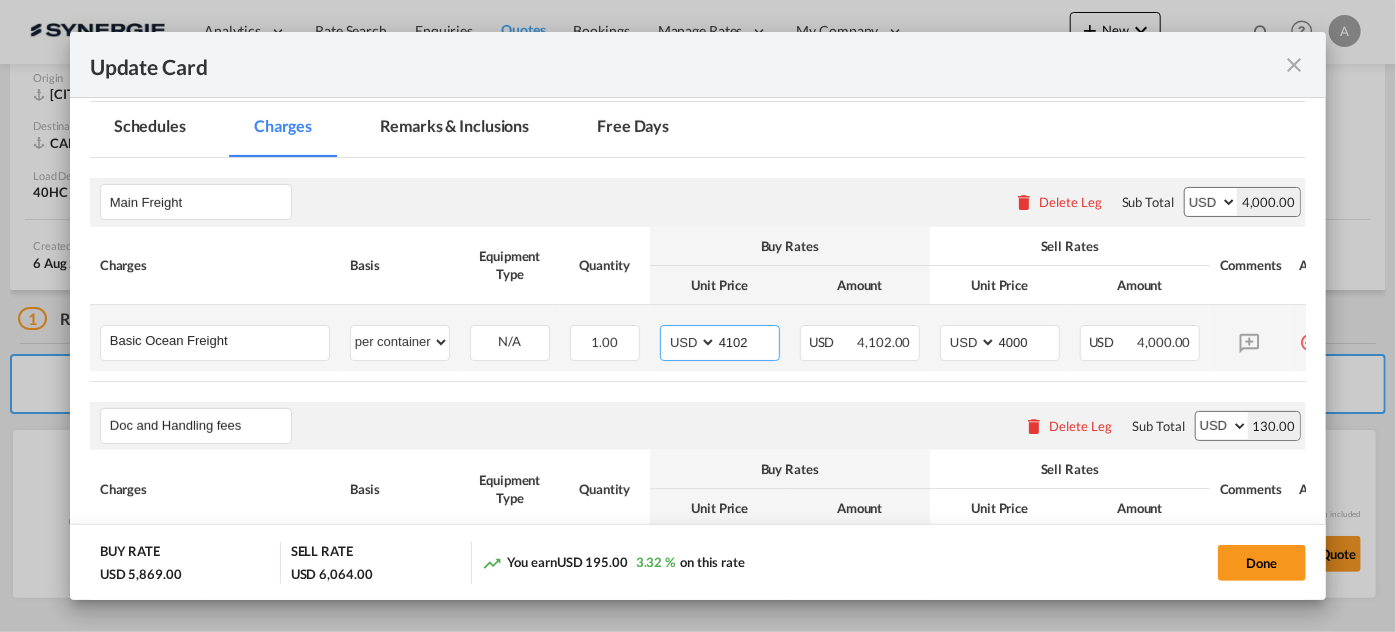 type on "4102" 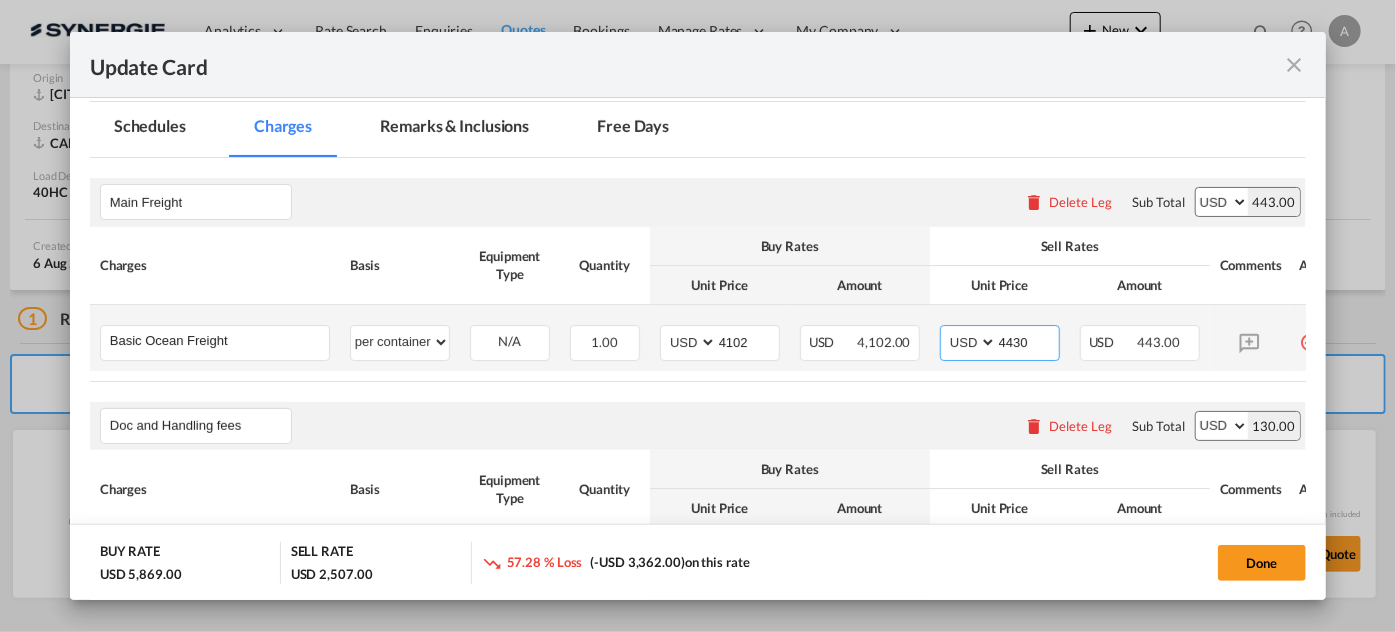 type on "4430" 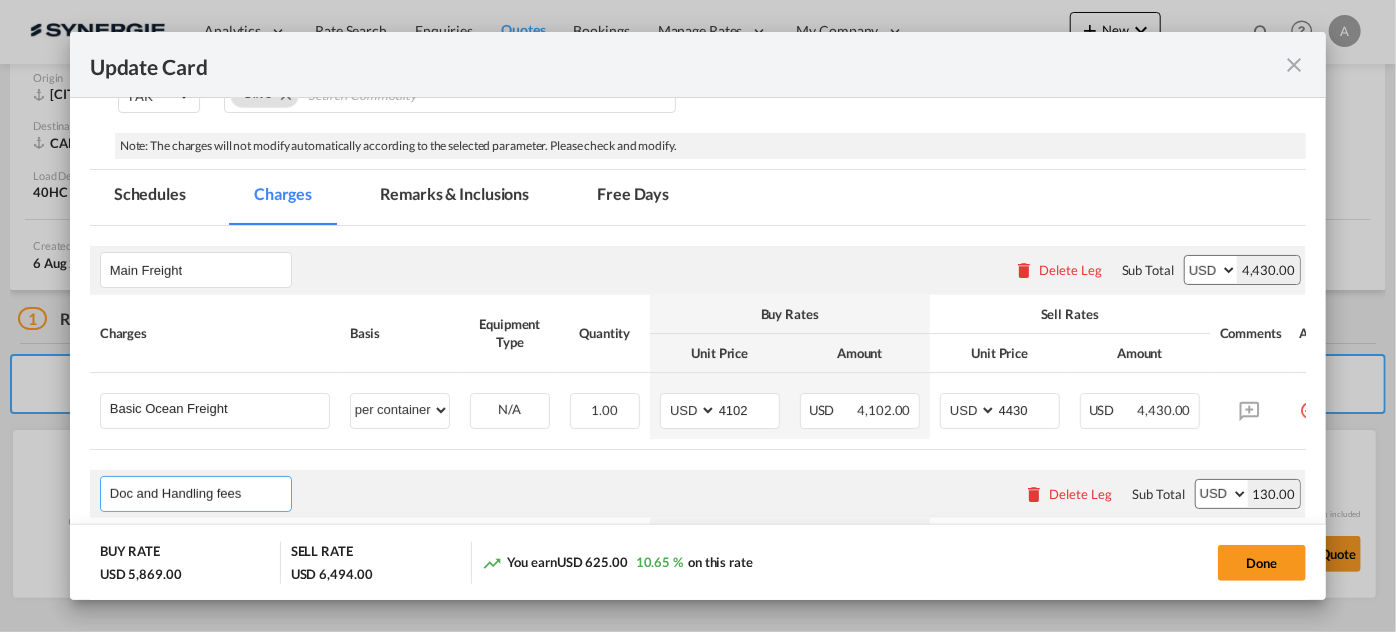 scroll, scrollTop: 272, scrollLeft: 0, axis: vertical 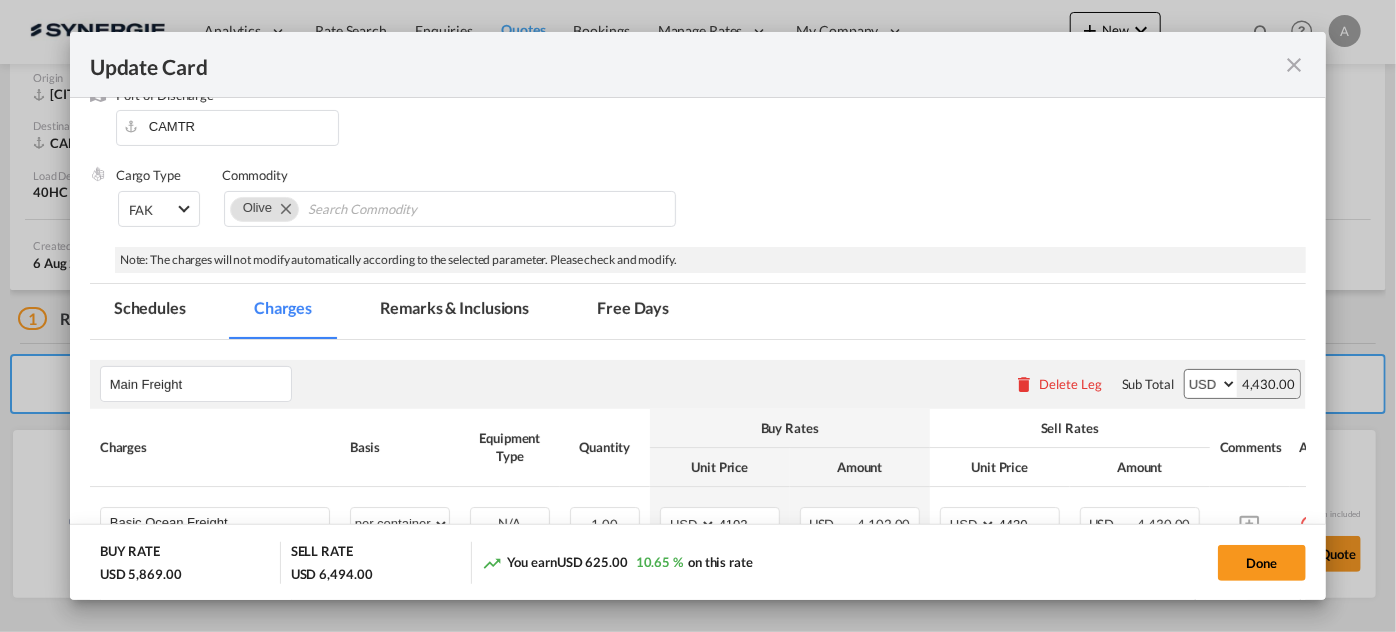 click on "Remarks & Inclusions" at bounding box center [454, 311] 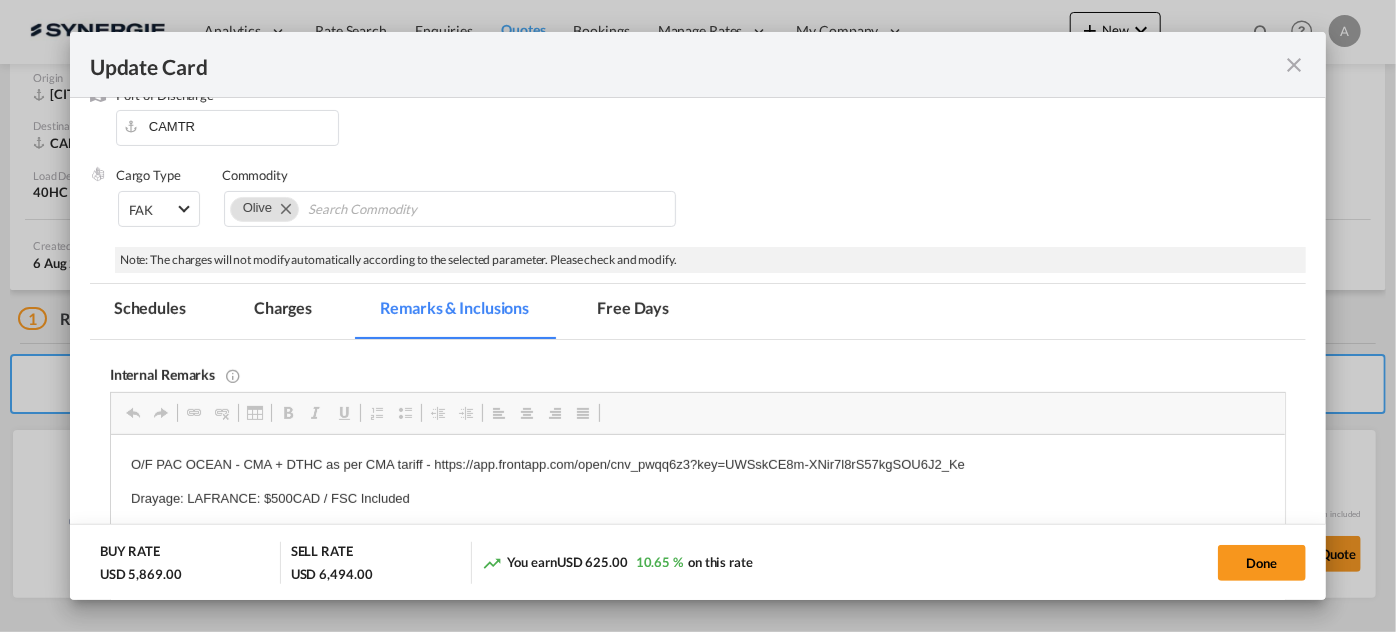 scroll, scrollTop: 0, scrollLeft: 0, axis: both 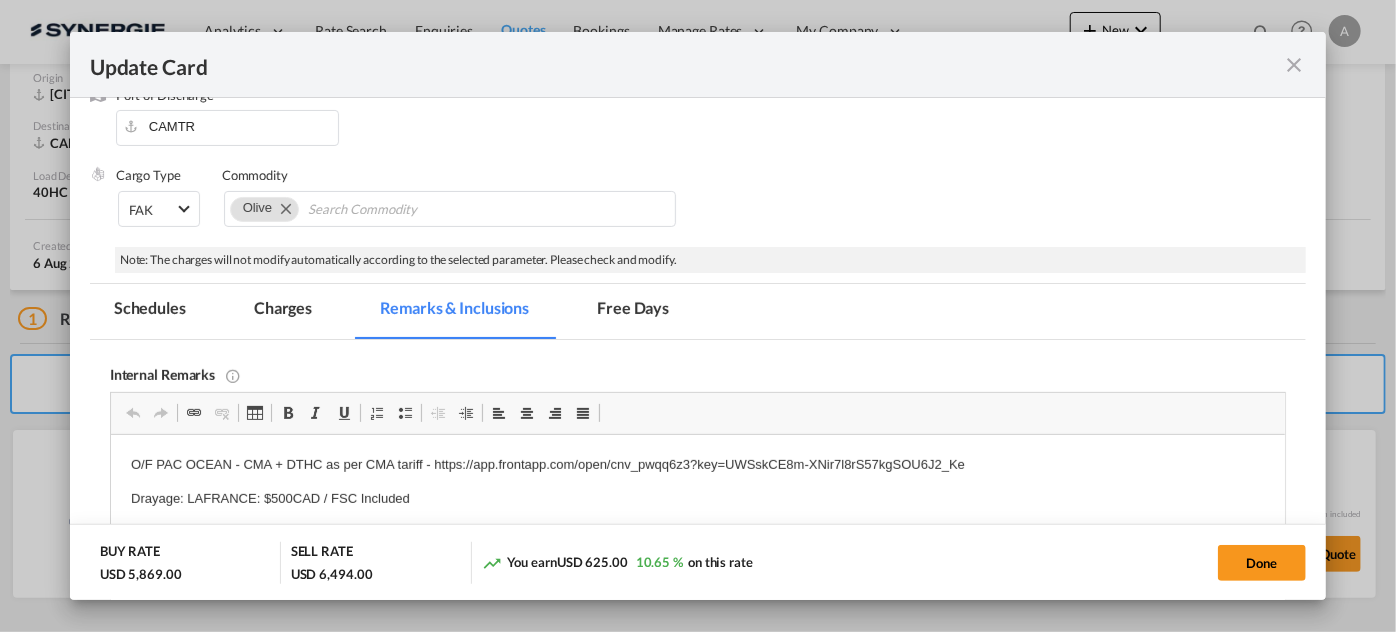 click on "Charges" at bounding box center [283, 311] 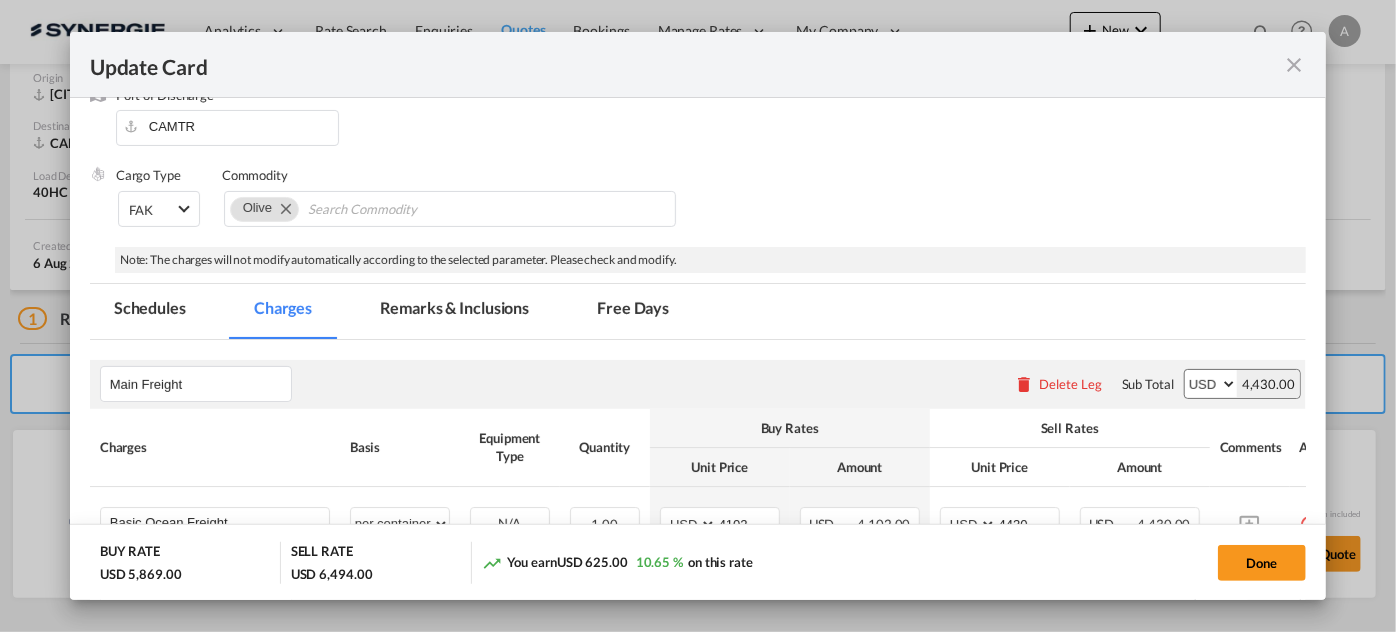 scroll, scrollTop: 545, scrollLeft: 0, axis: vertical 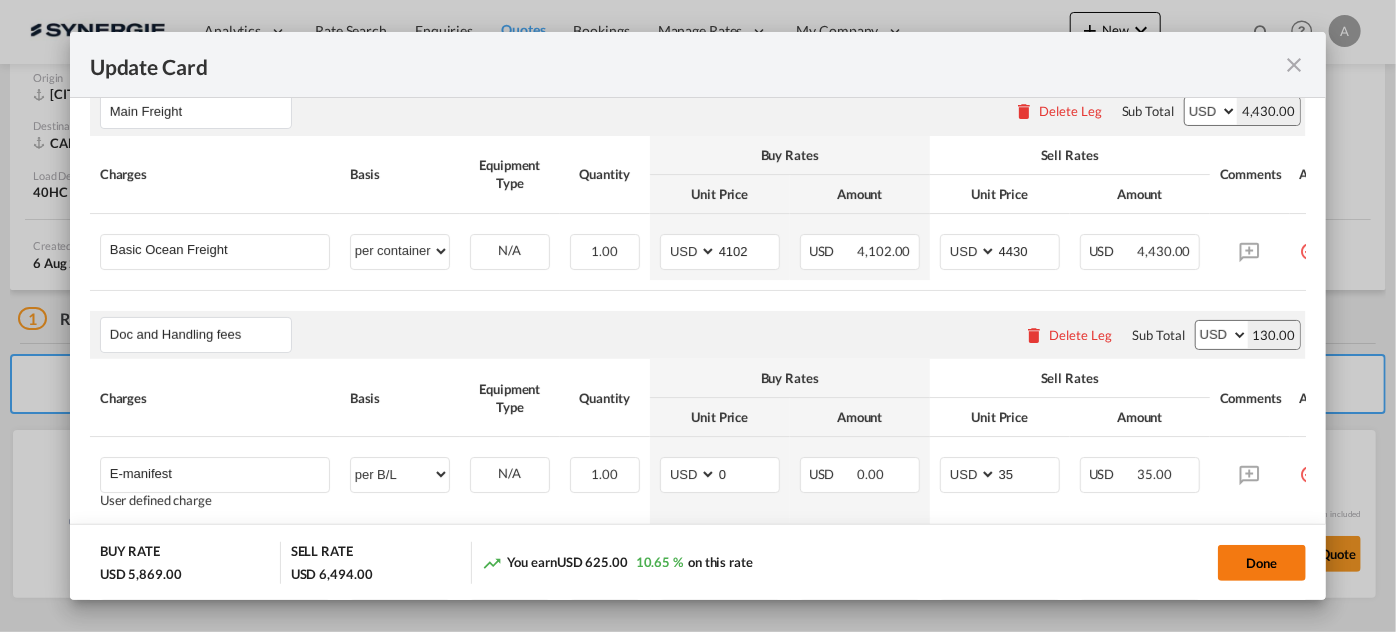 click on "Done" 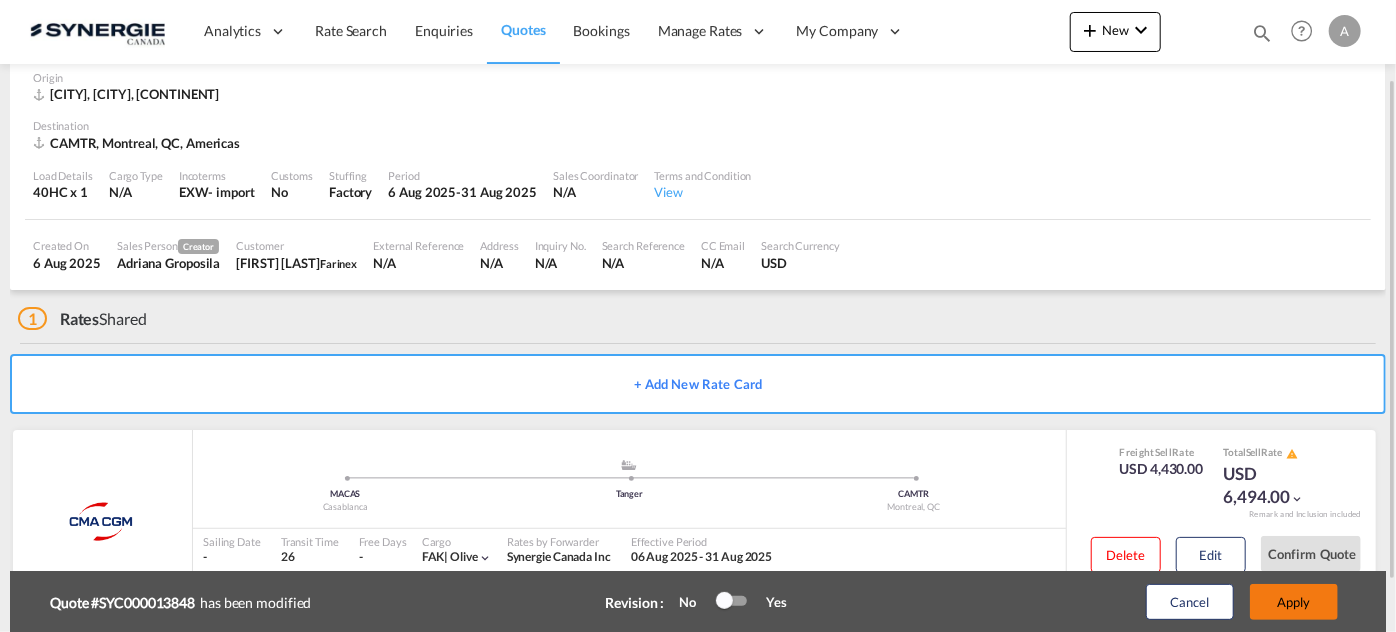 click on "Apply" at bounding box center [1294, 602] 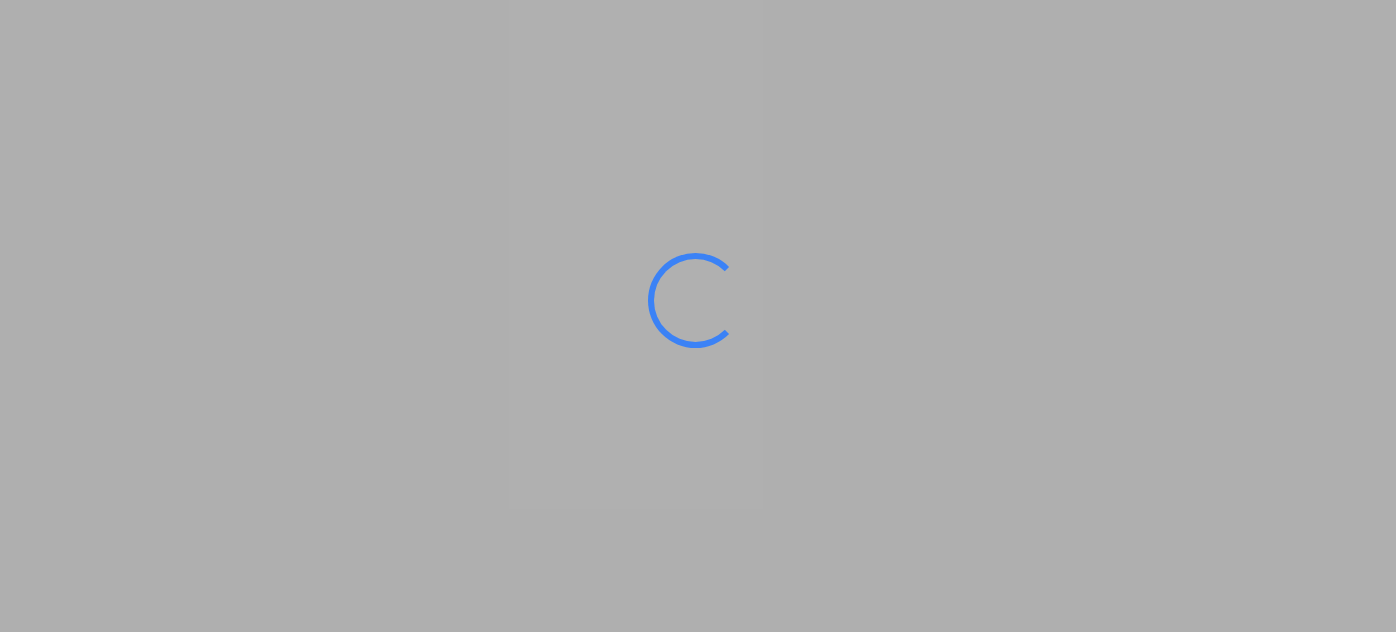 scroll, scrollTop: 0, scrollLeft: 0, axis: both 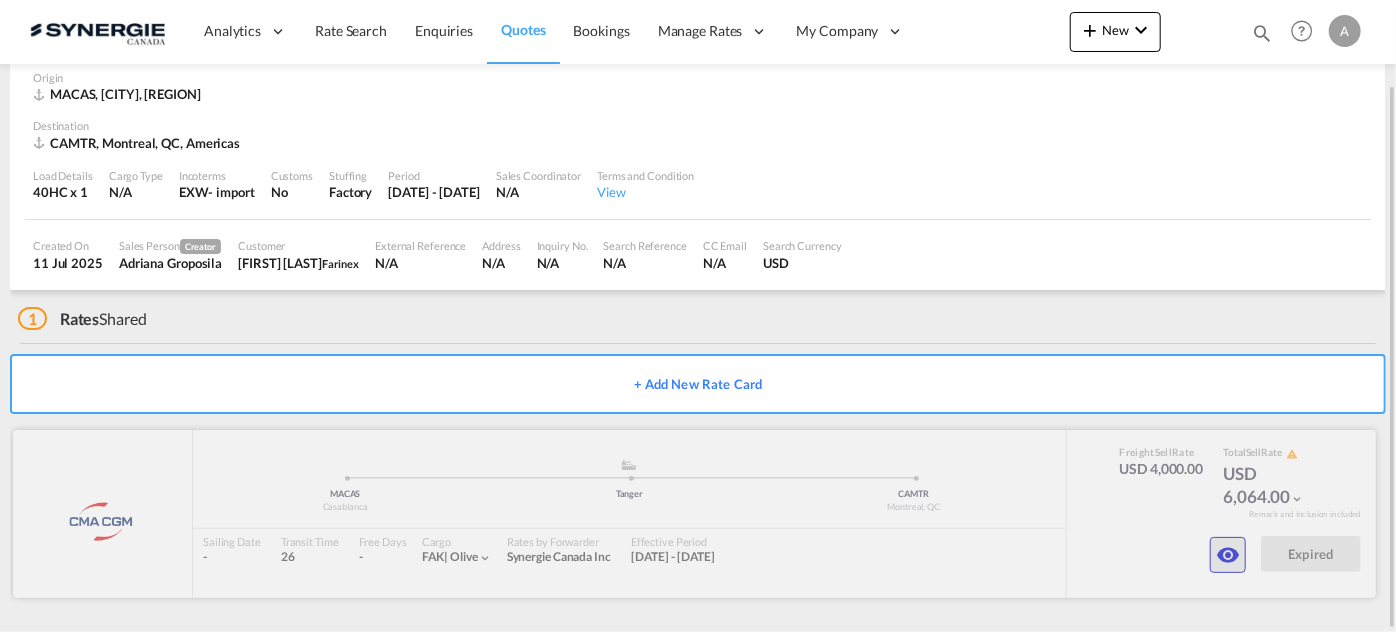 click at bounding box center [1228, 555] 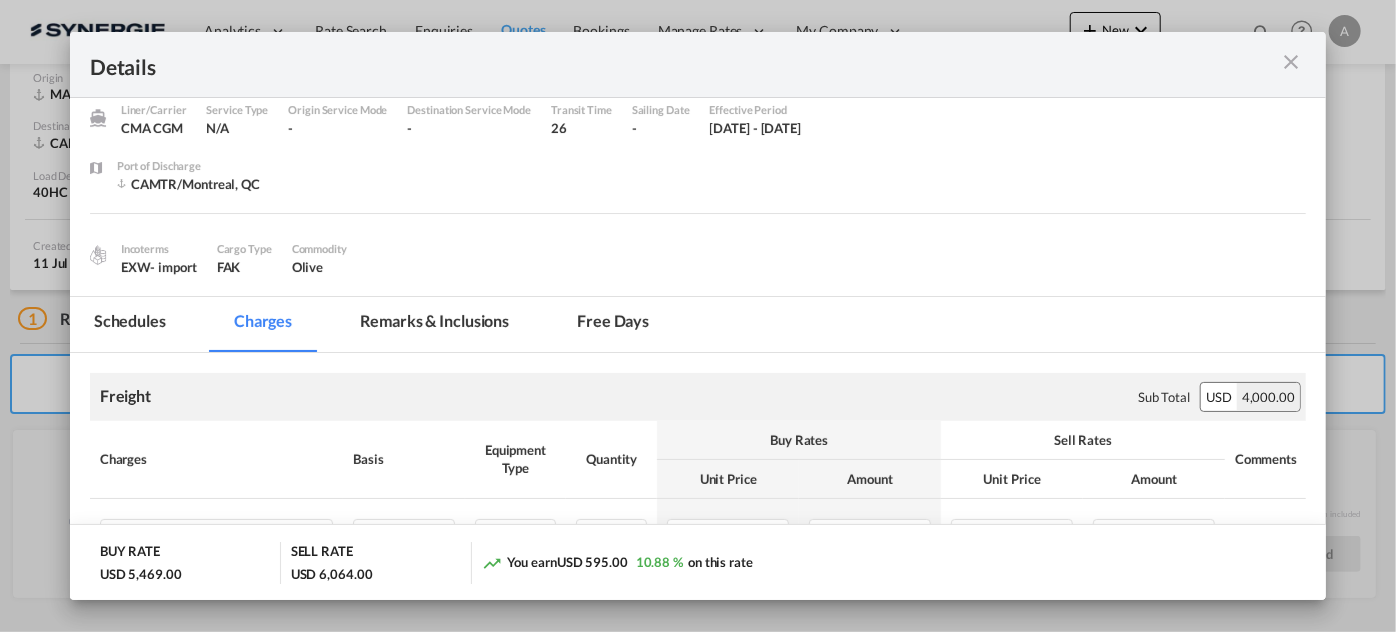 scroll, scrollTop: 272, scrollLeft: 0, axis: vertical 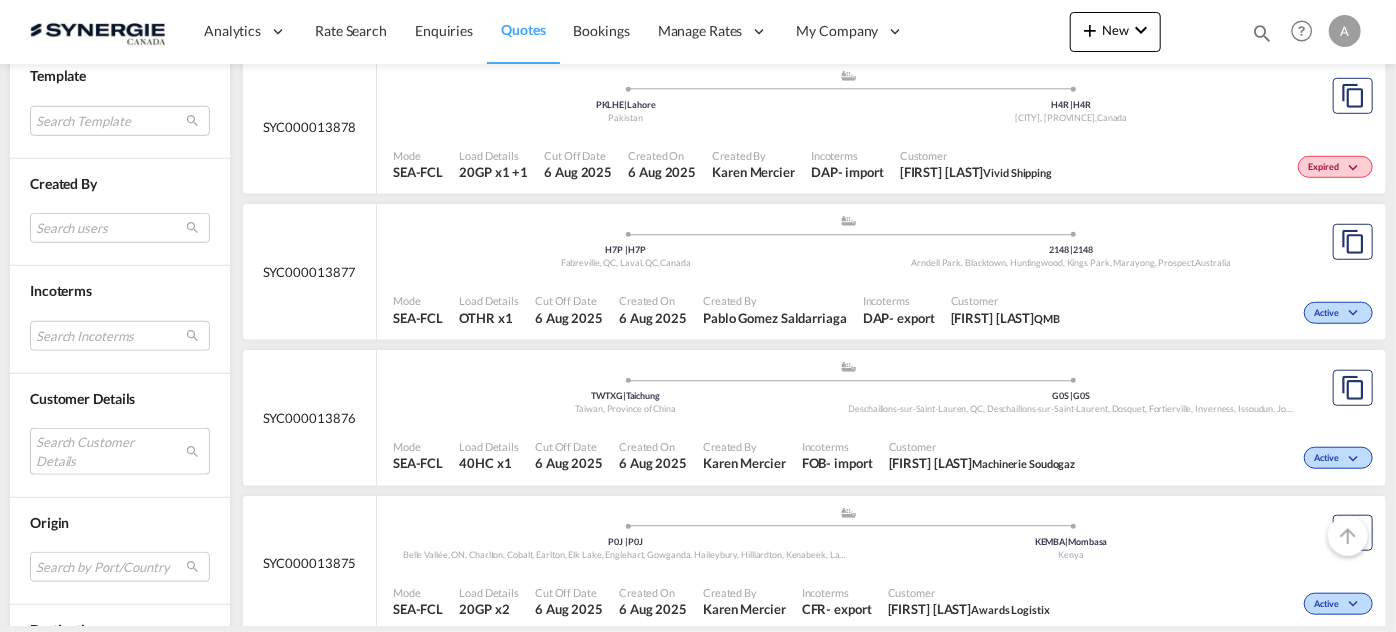 click on "Search Customer Details user name
user [FIRST] [LAST] [EMAIL]    | [COMPANY]
user [FIRST] [LAST] [EMAIL]    | [COMPANY]
user [FIRST] [LAST] [EMAIL]    | [COMPANY]
user [FIRST] [LAST] [EMAIL]    | [COMPANY]
user [FIRST] [LAST] [EMAIL]    | [COMPANY]
user [FIRST] [LAST] [EMAIL]    | [COMPANY]
user [FIRST] [LAST] [EMAIL]    | [COMPANY]
user [FIRST] [LAST] [EMAIL]    | [COMPANY]
user [FIRST] [LAST] [EMAIL]    | [COMPANY]
user [FIRST] [LAST] [EMAIL]    | [COMPANY]
user [FIRST] [LAST] [EMAIL]    | [COMPANY]
user [FIRST] [LAST] [EMAIL]    | [COMPANY]
user [FIRST] [LAST]
user" at bounding box center [120, 451] 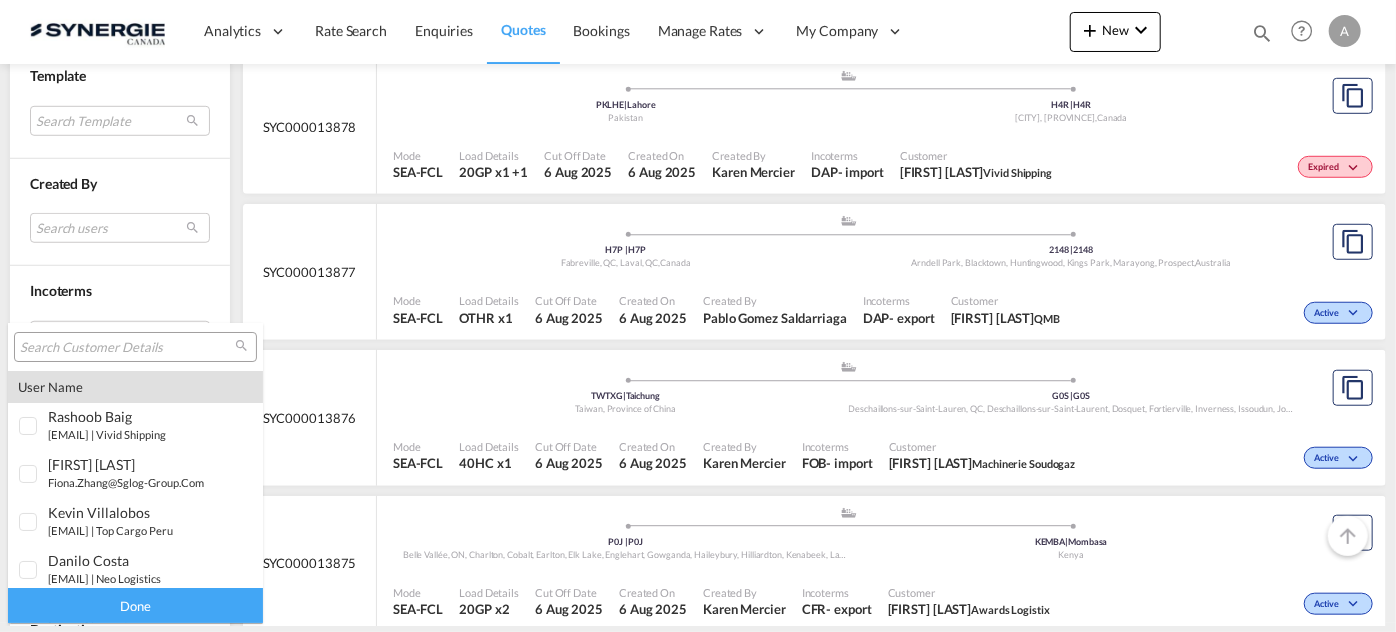 click at bounding box center (127, 348) 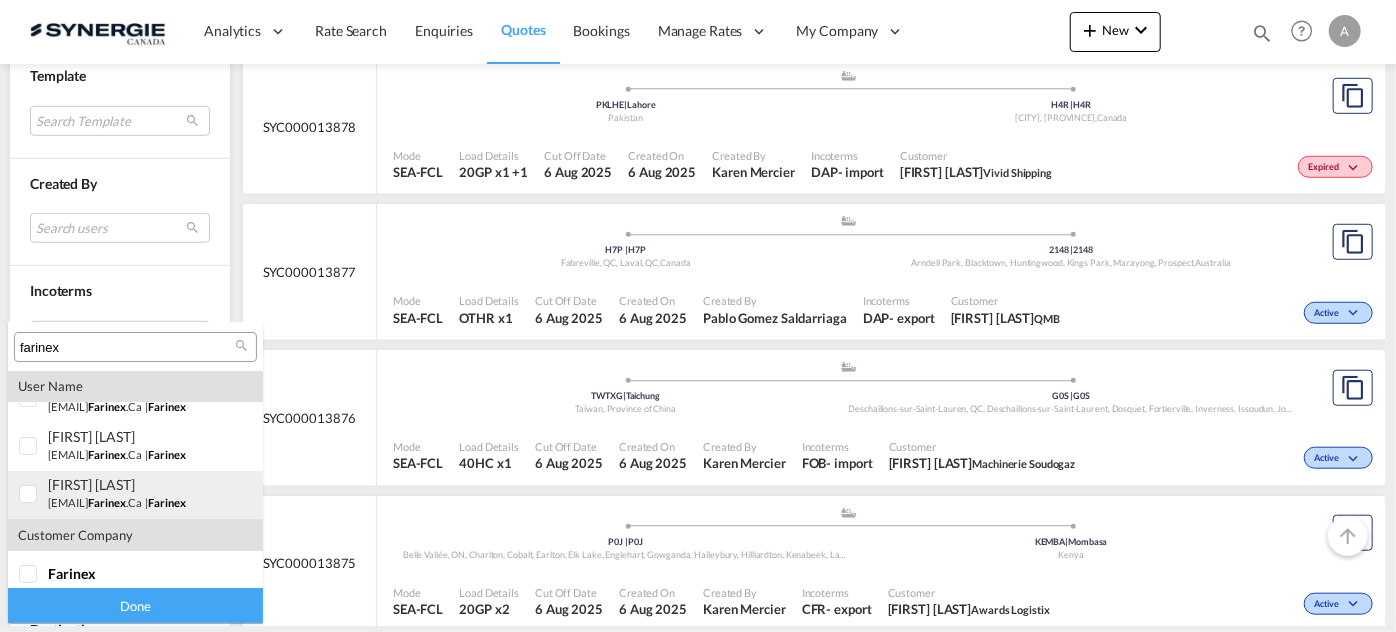 scroll, scrollTop: 39, scrollLeft: 0, axis: vertical 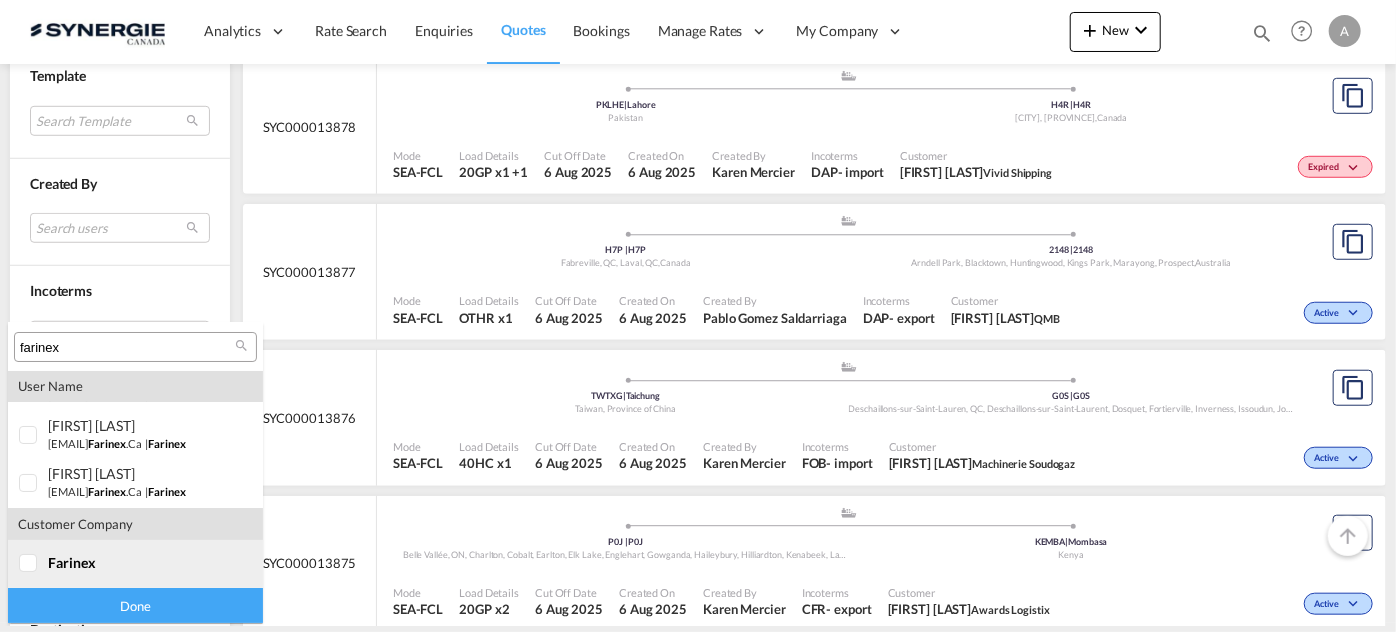 type on "farinex" 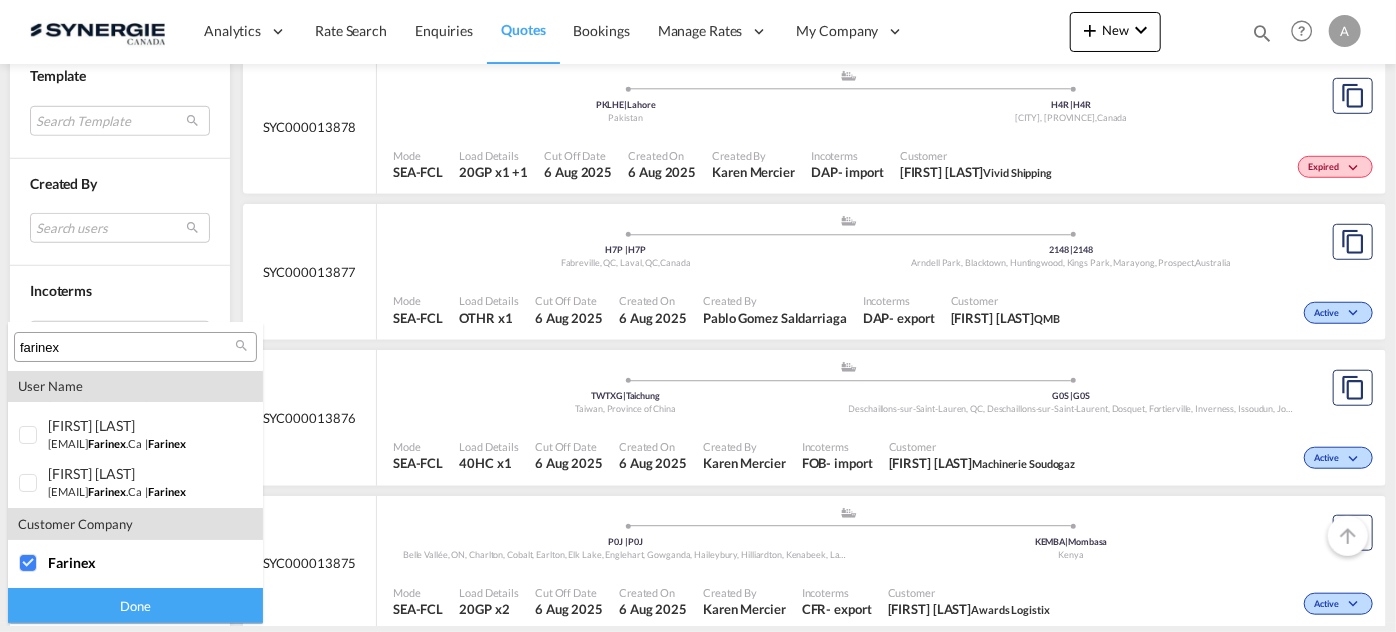 click on "Done" at bounding box center (135, 605) 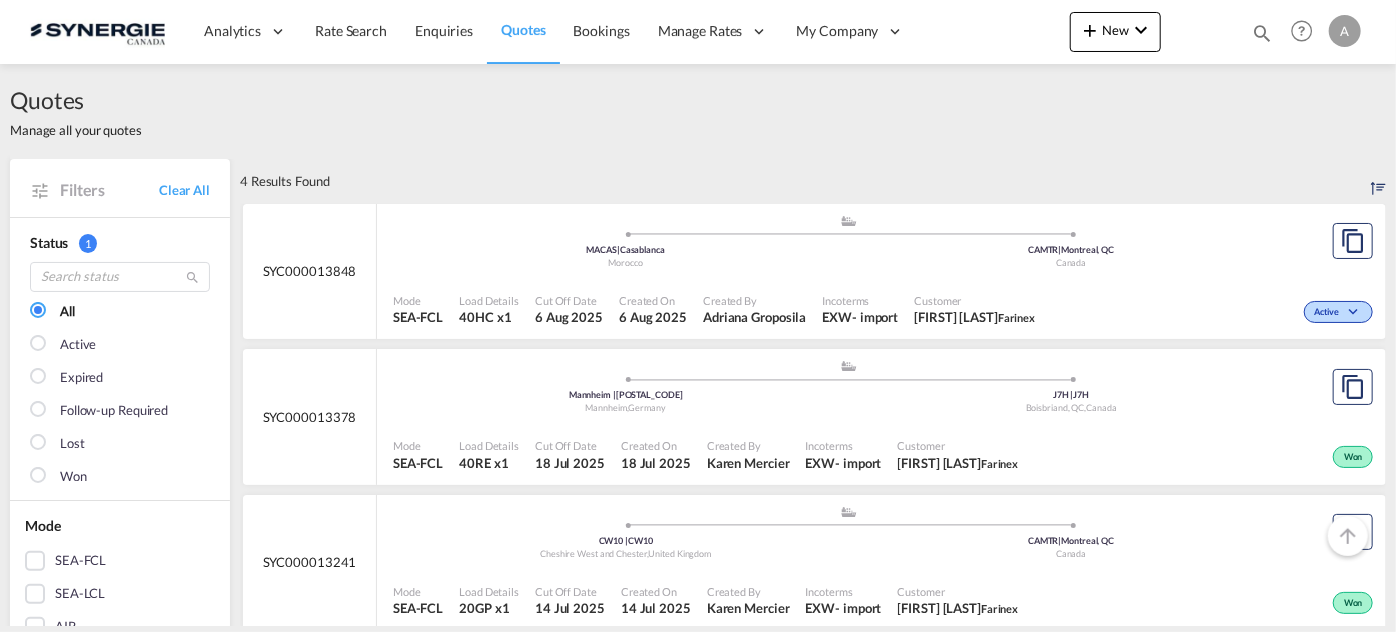 scroll, scrollTop: 272, scrollLeft: 0, axis: vertical 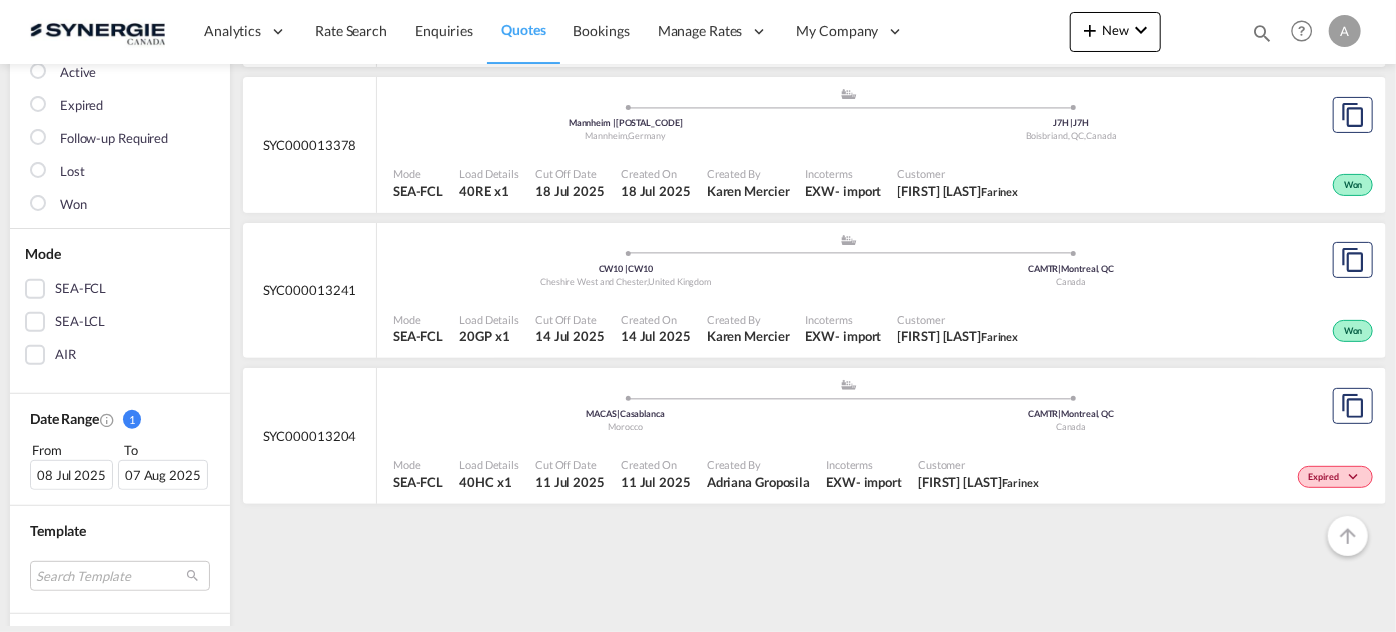 click on "08 Jul 2025" at bounding box center [71, 475] 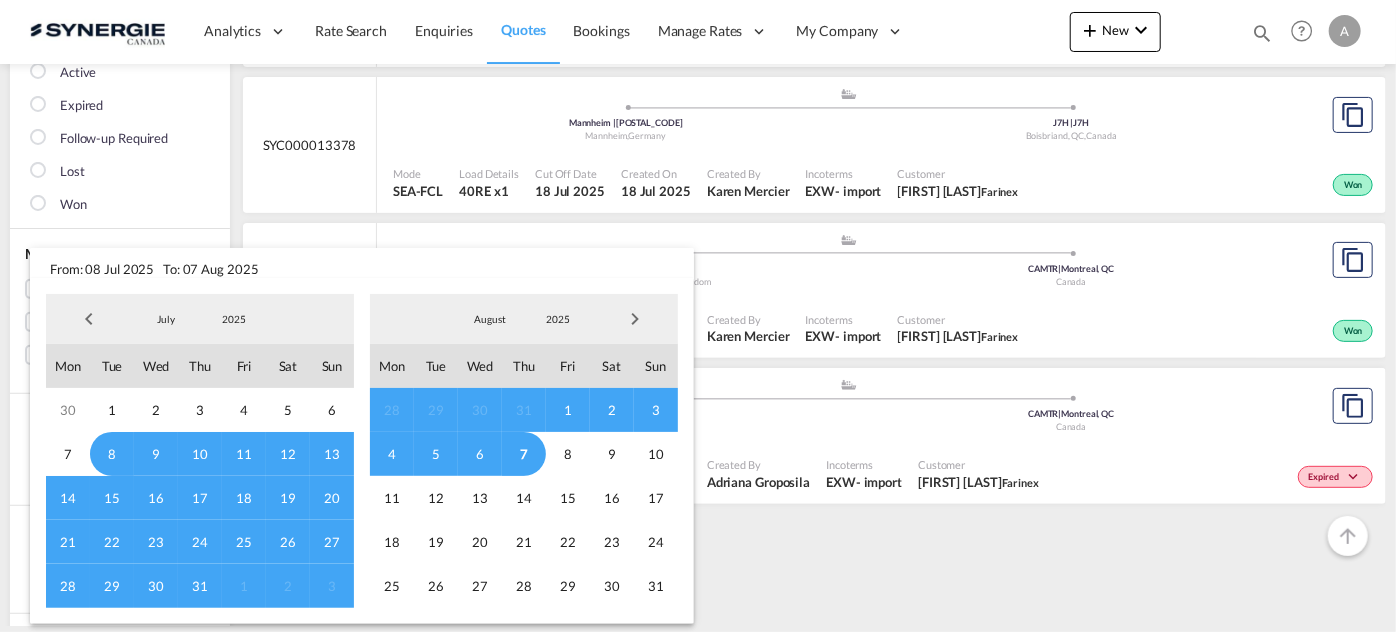 click on "2025" at bounding box center [234, 319] 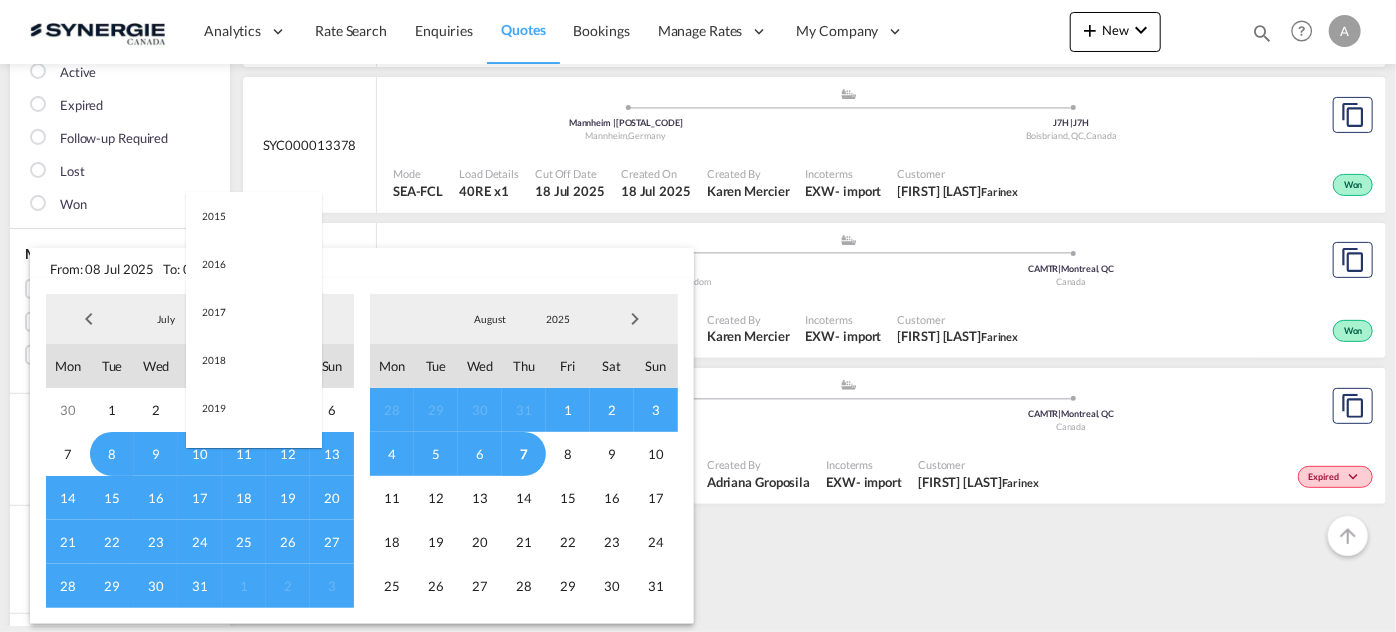 scroll, scrollTop: 376, scrollLeft: 0, axis: vertical 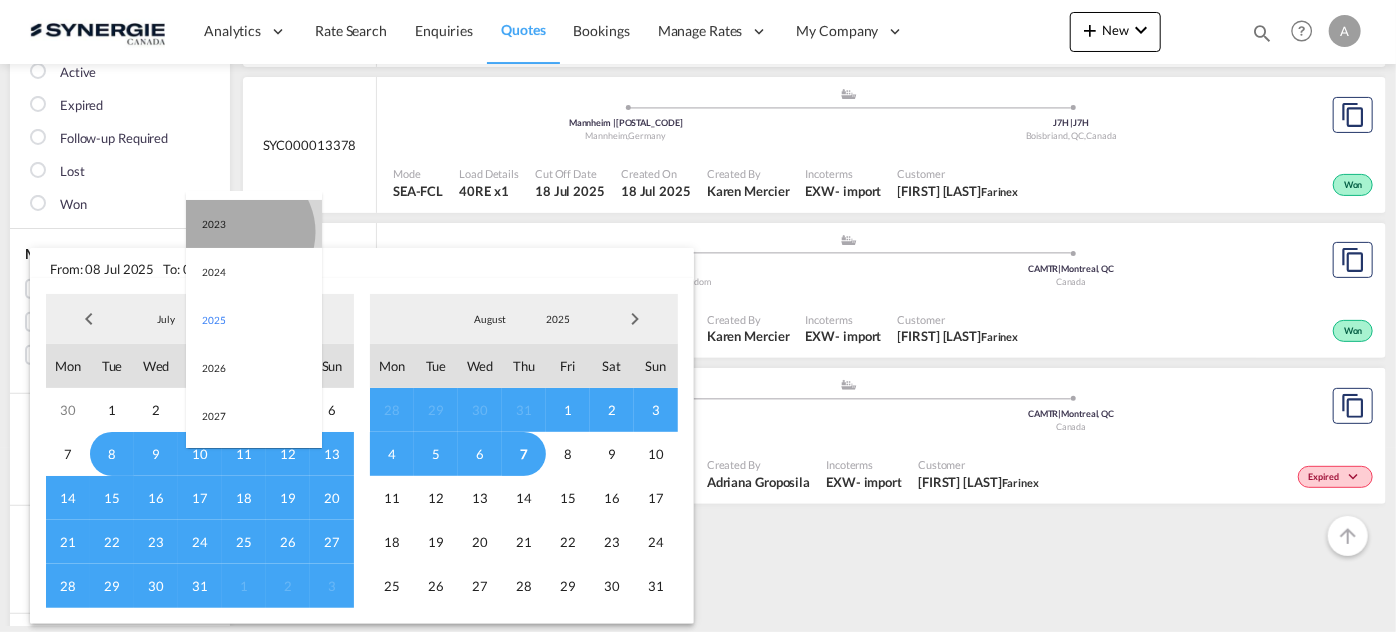 click on "2023" at bounding box center (254, 224) 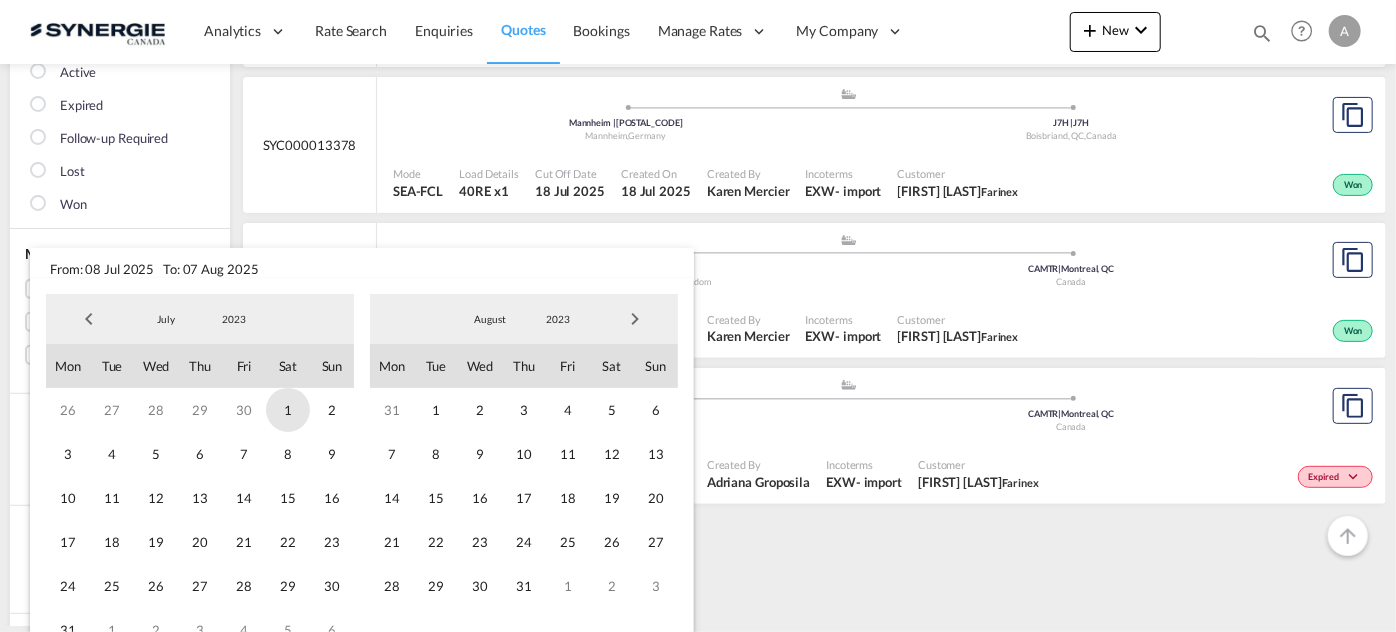 click on "1" at bounding box center (288, 410) 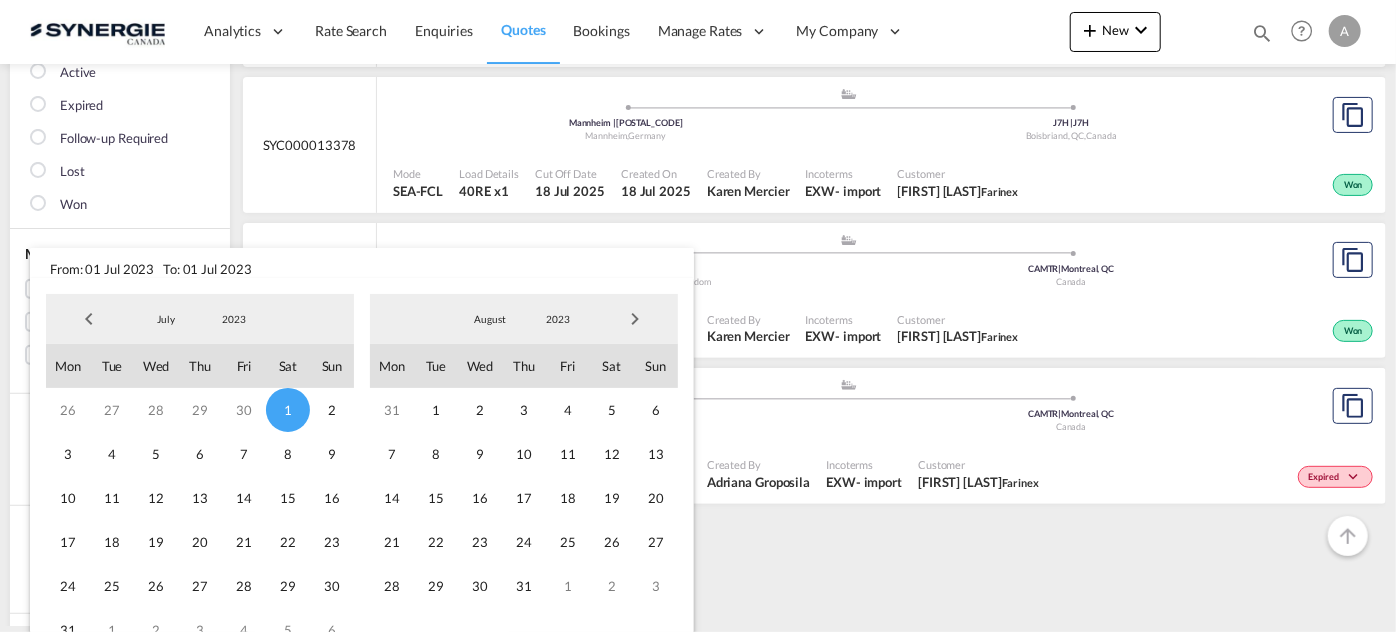 click on "2023" at bounding box center (558, 319) 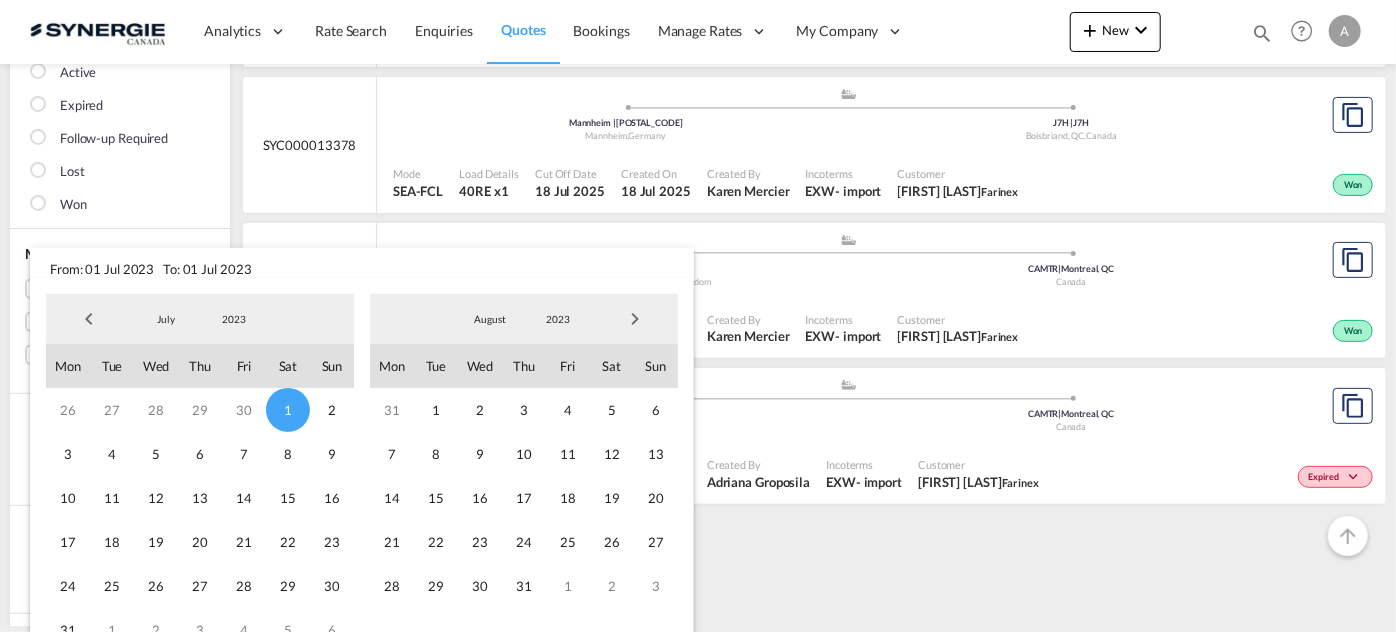 scroll, scrollTop: 280, scrollLeft: 0, axis: vertical 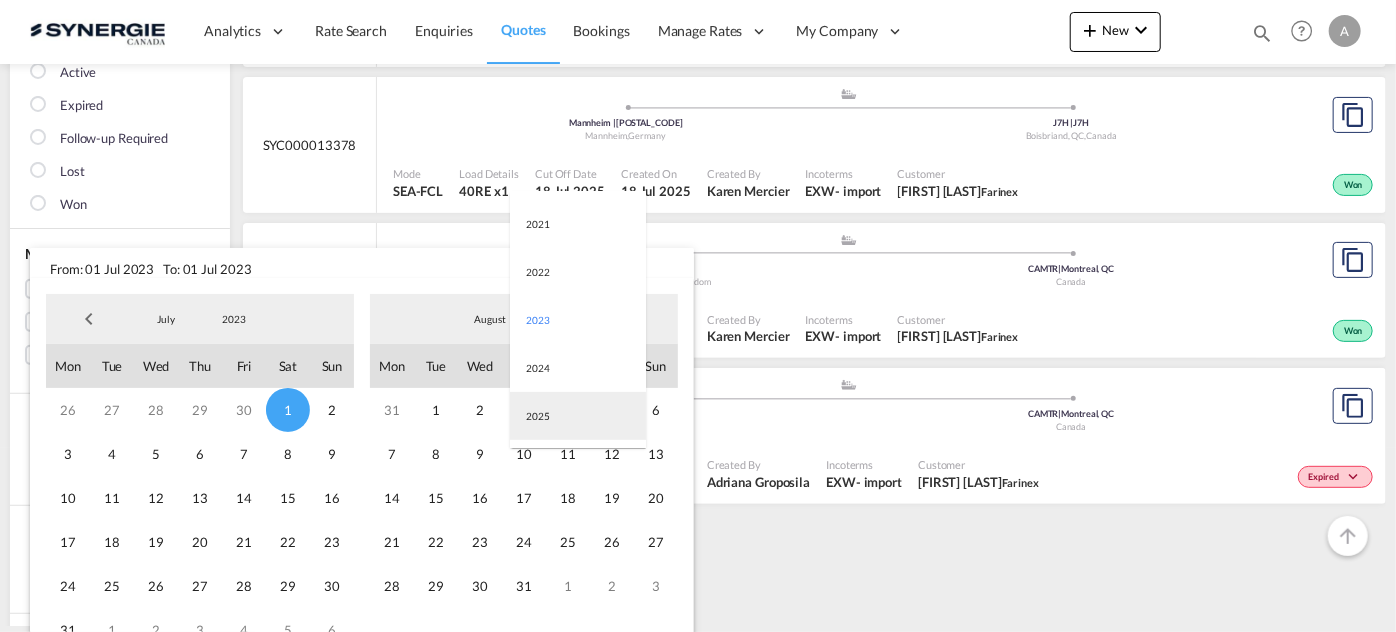 click on "2025" at bounding box center (578, 416) 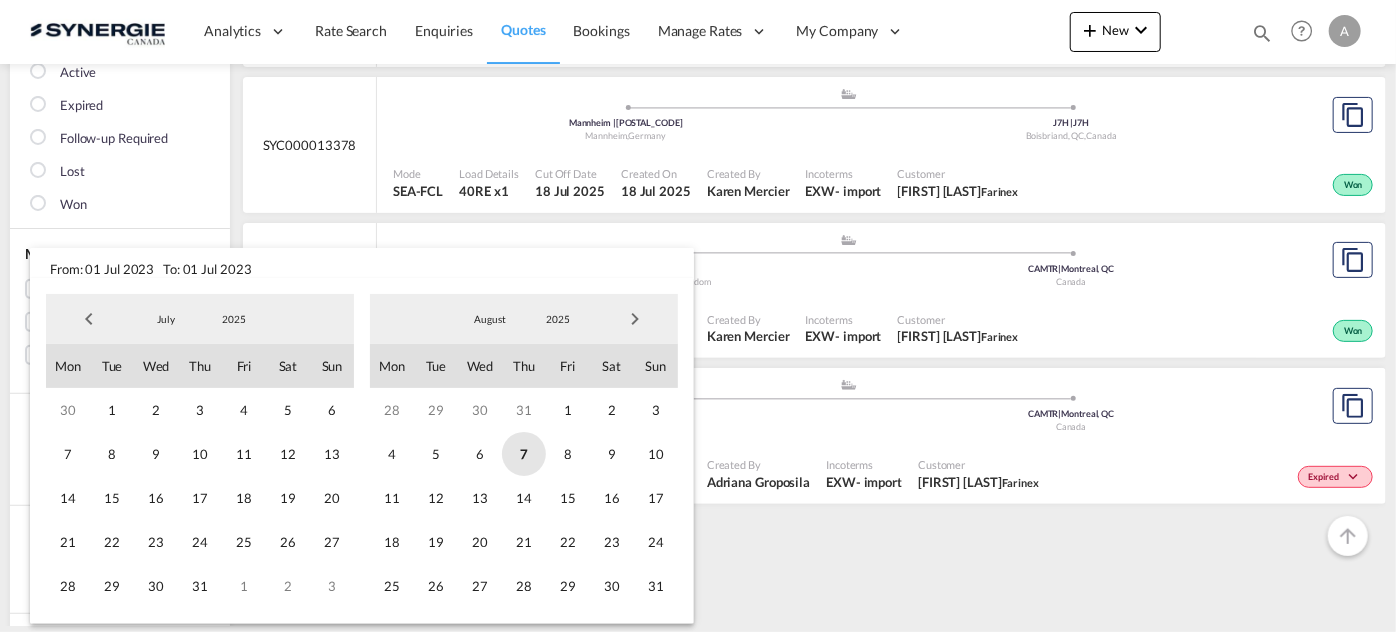 click on "7" at bounding box center [524, 454] 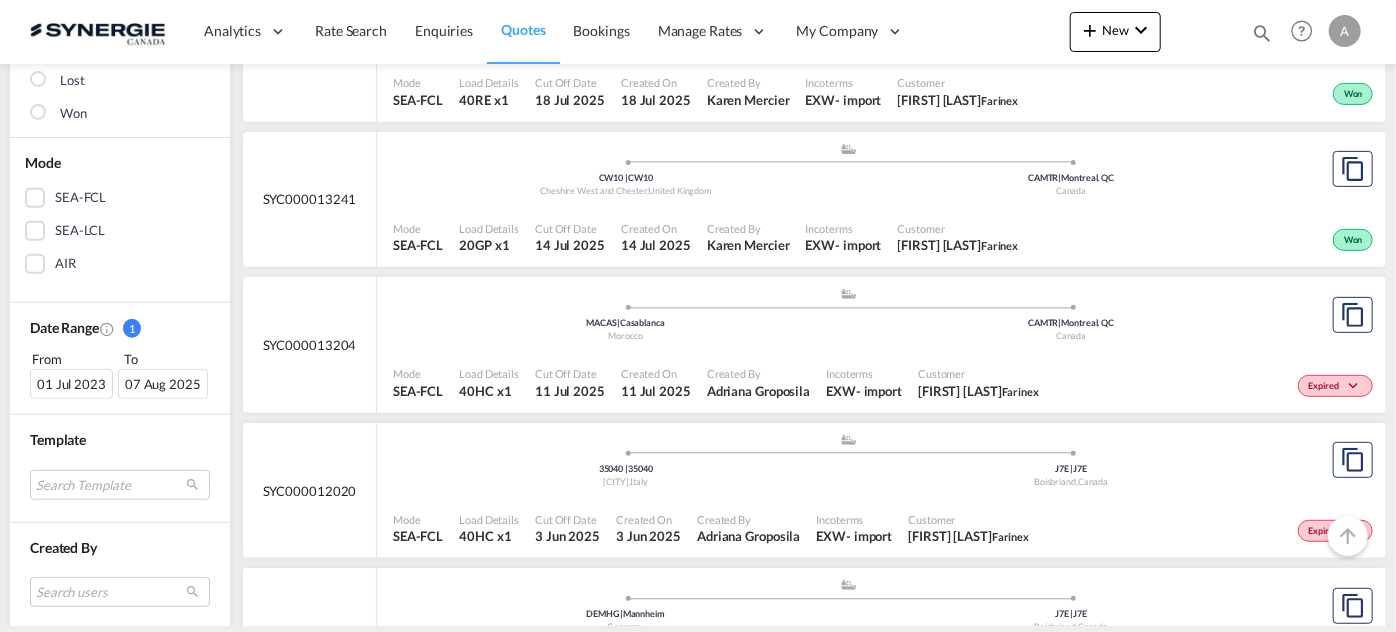 scroll, scrollTop: 454, scrollLeft: 0, axis: vertical 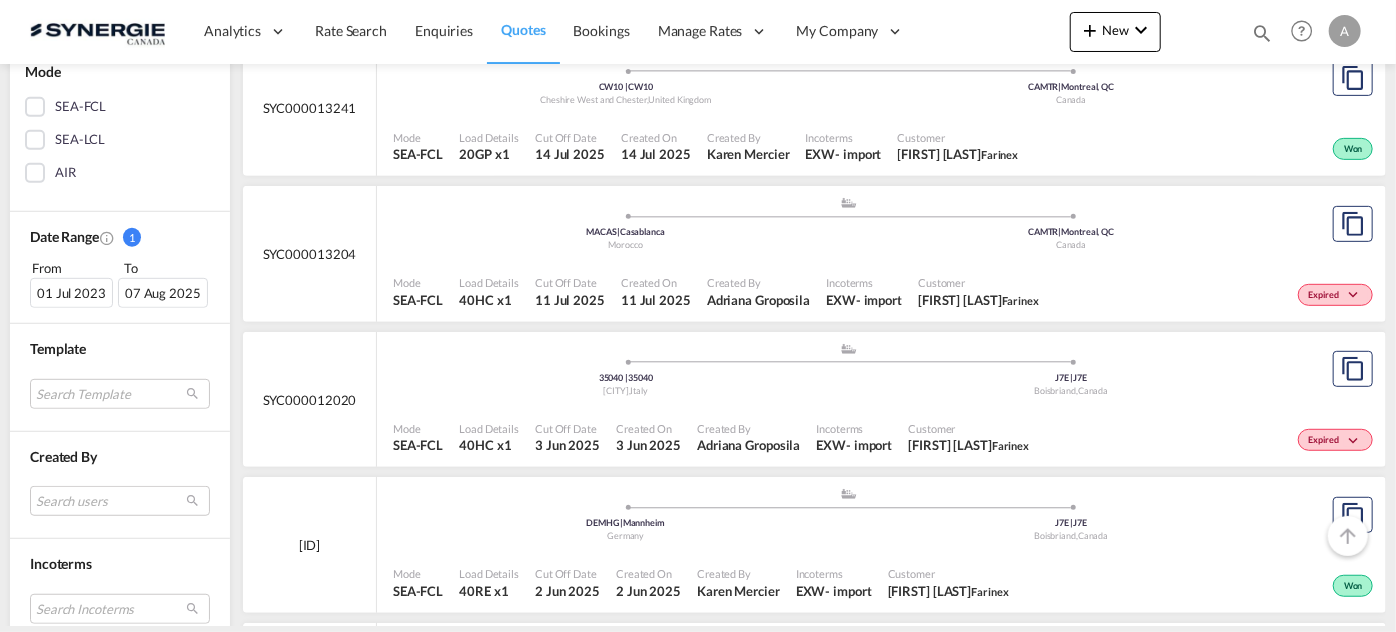 click on "Created By
Adriana Groposila" at bounding box center (748, 438) 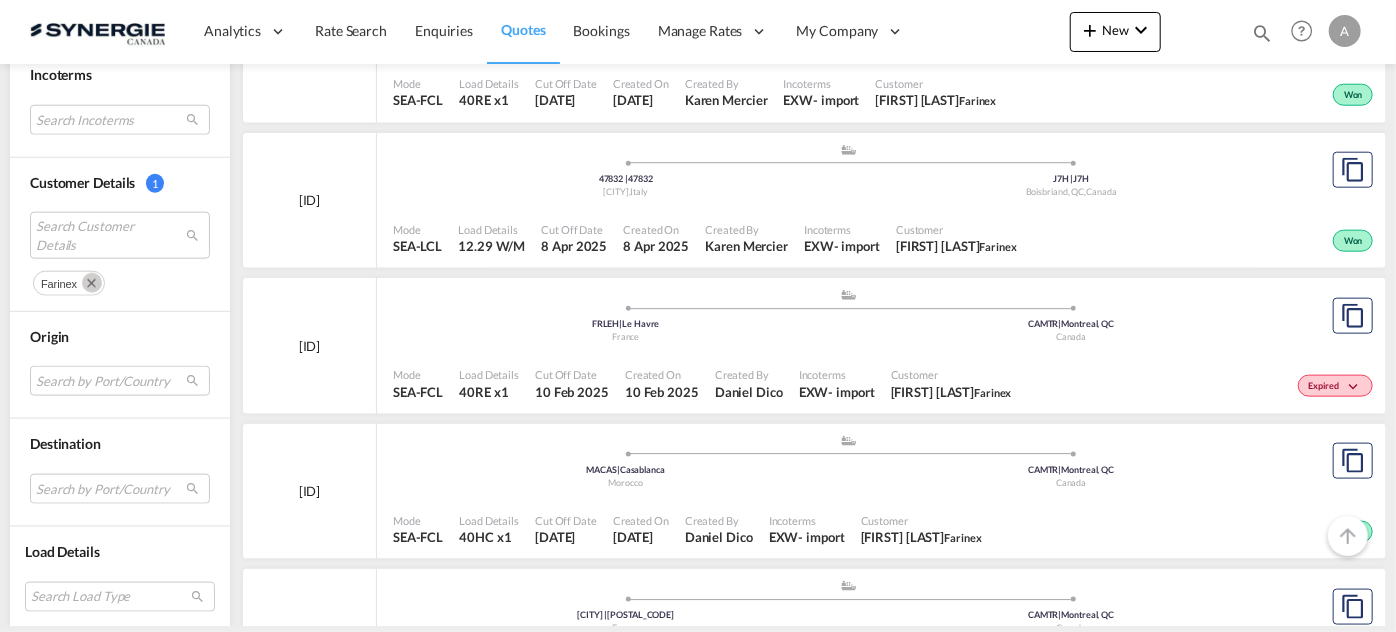scroll, scrollTop: 1272, scrollLeft: 0, axis: vertical 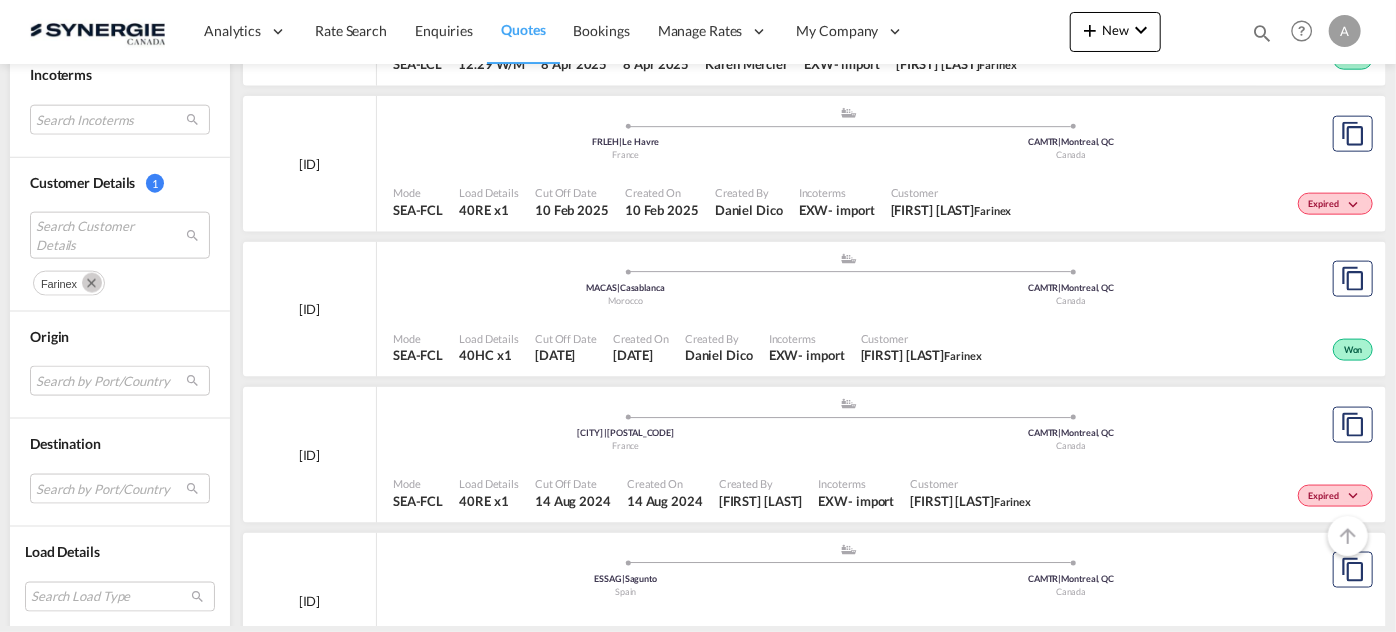 click on "Created By
Daniel Dico" at bounding box center (719, 348) 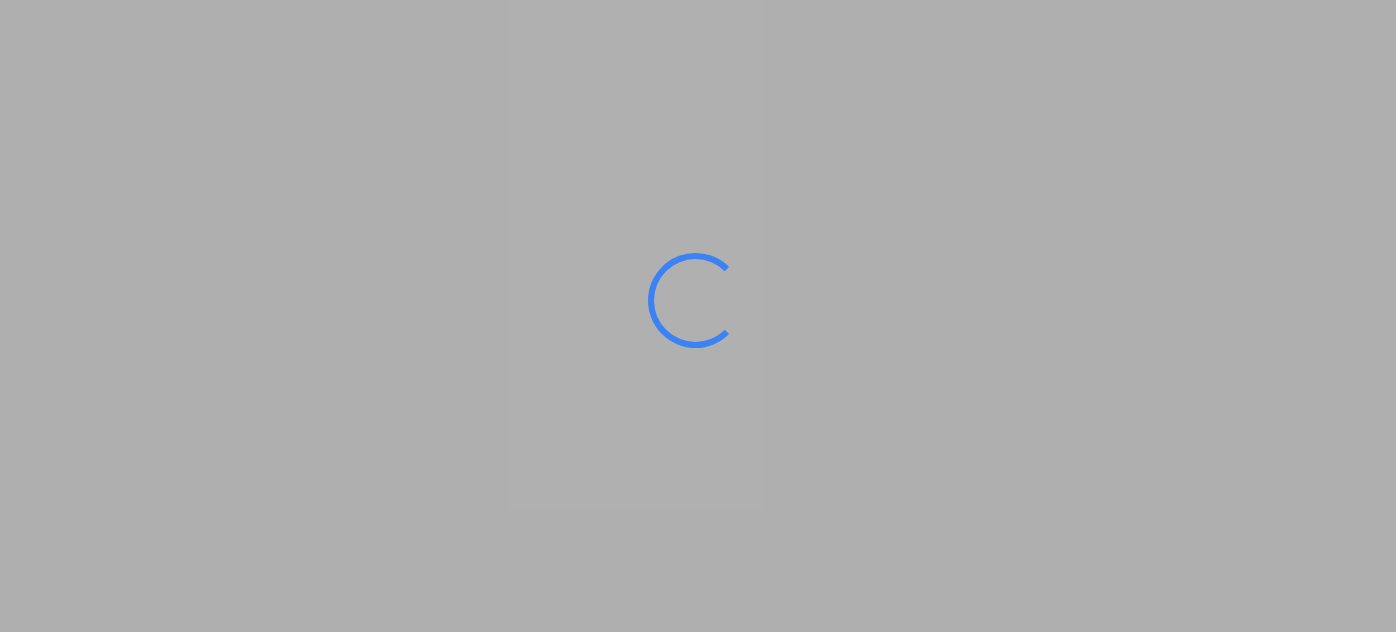 scroll, scrollTop: 0, scrollLeft: 0, axis: both 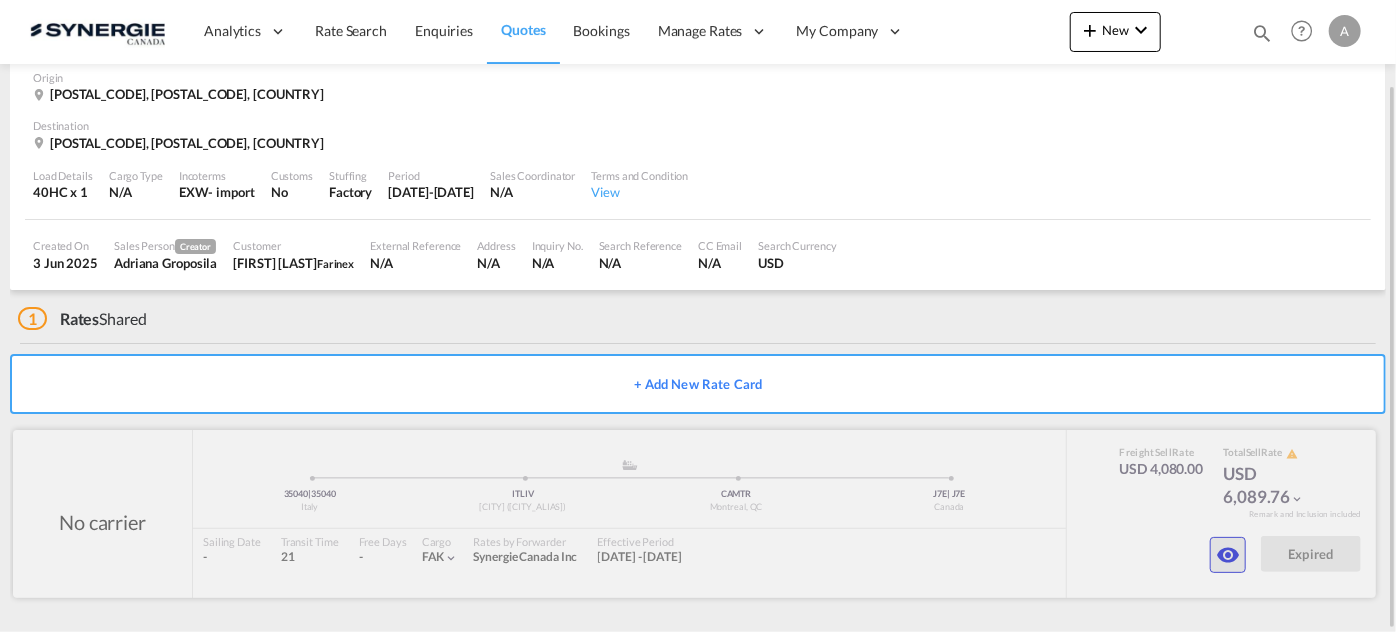 click at bounding box center (1228, 555) 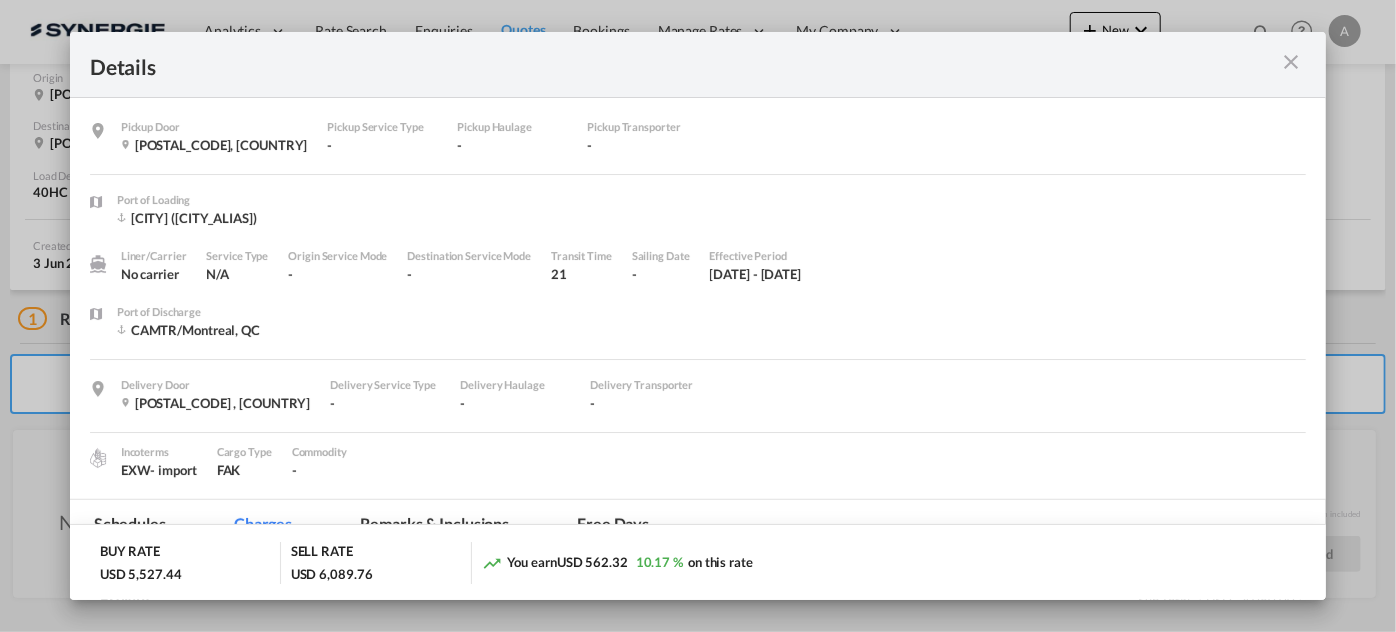 scroll, scrollTop: 363, scrollLeft: 0, axis: vertical 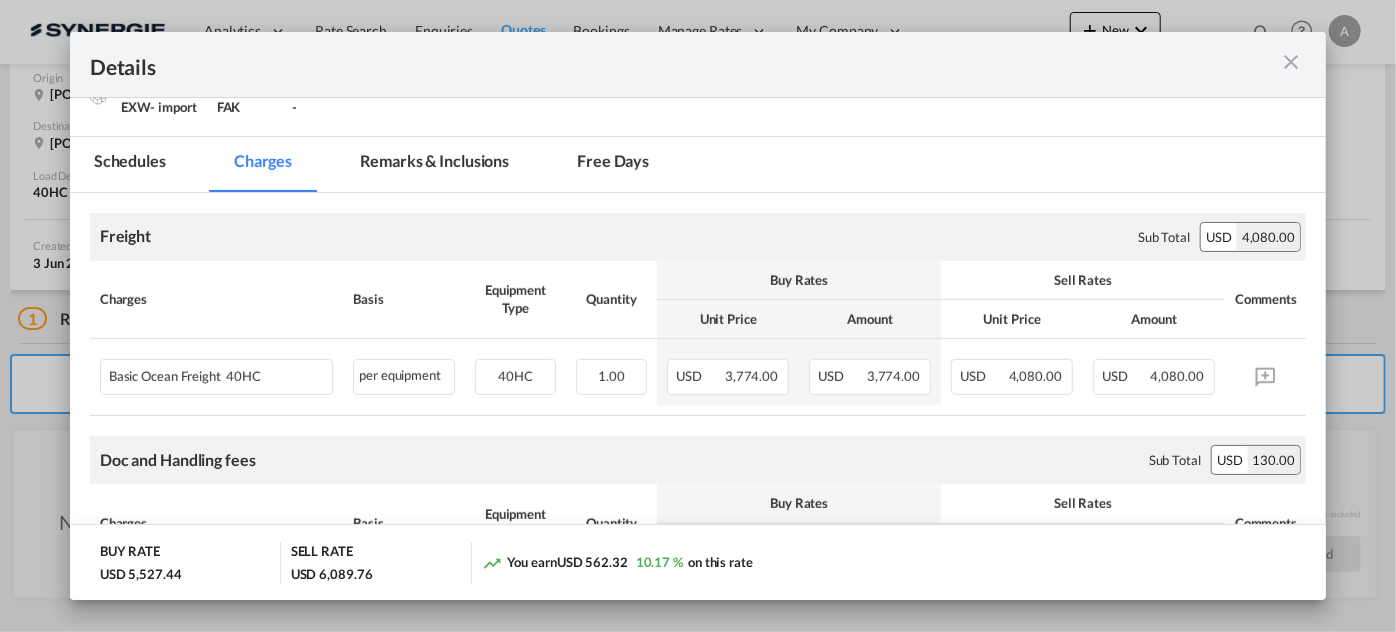 click at bounding box center [1291, 62] 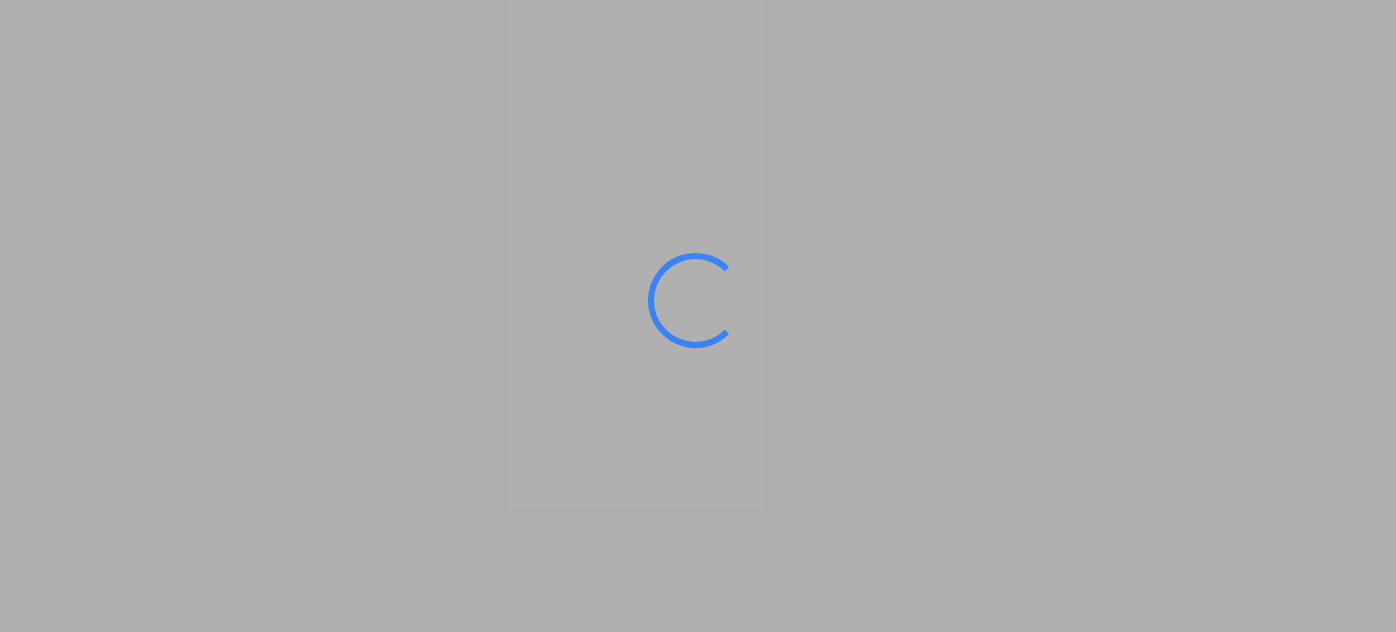 scroll, scrollTop: 0, scrollLeft: 0, axis: both 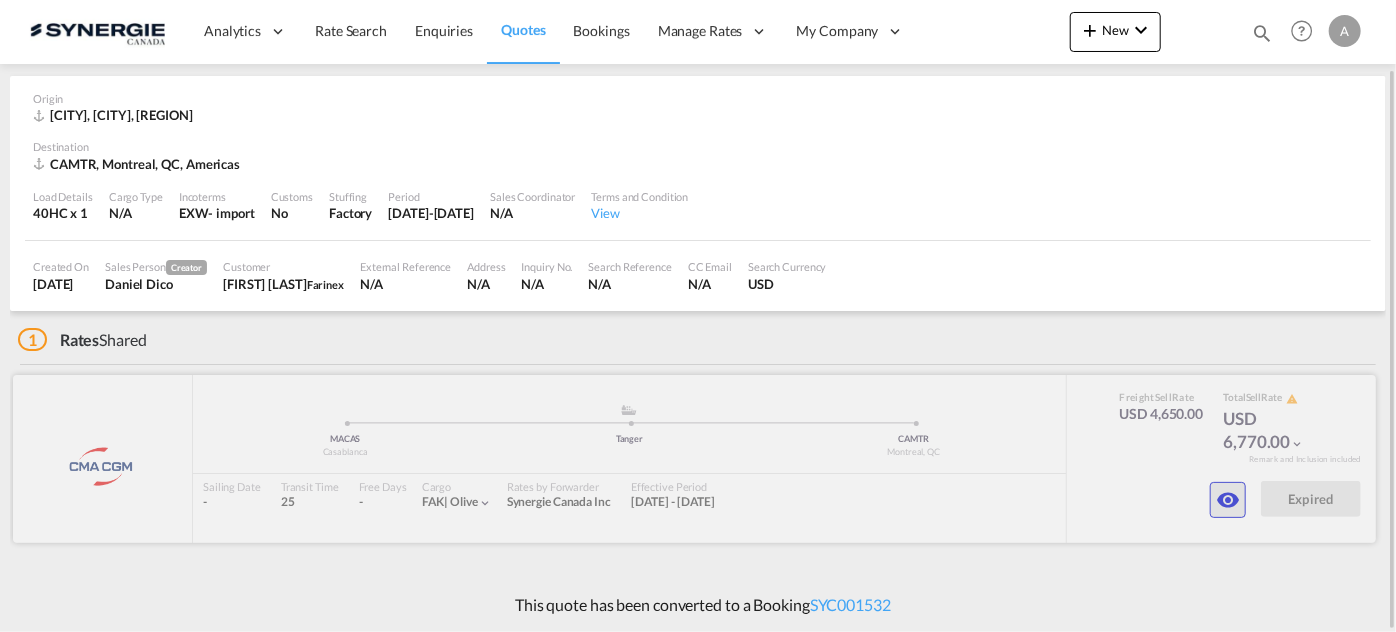 click at bounding box center [1228, 500] 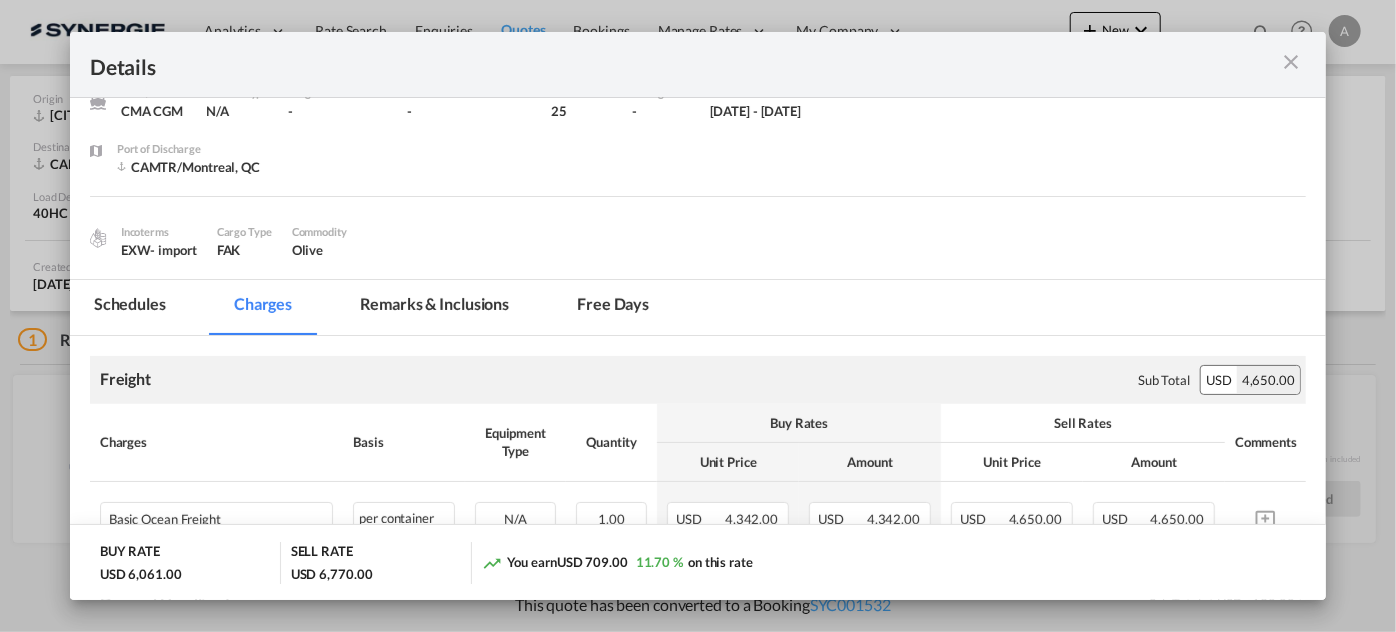 scroll, scrollTop: 0, scrollLeft: 0, axis: both 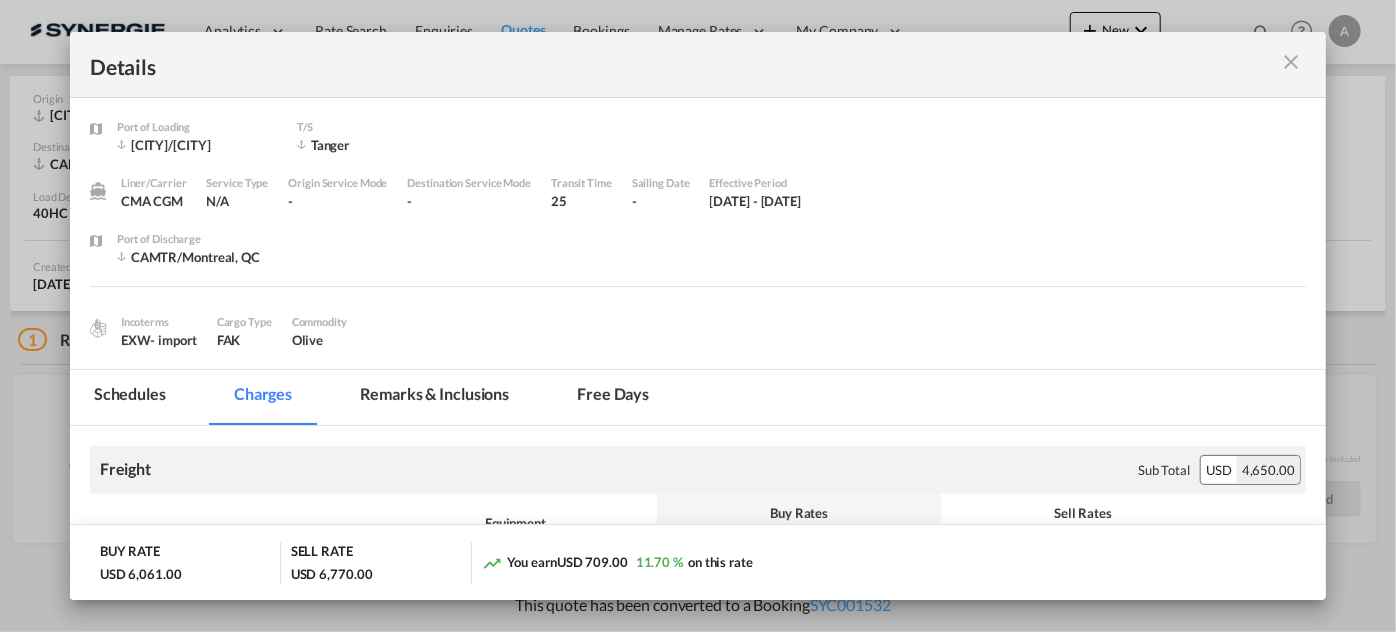 click at bounding box center (1291, 62) 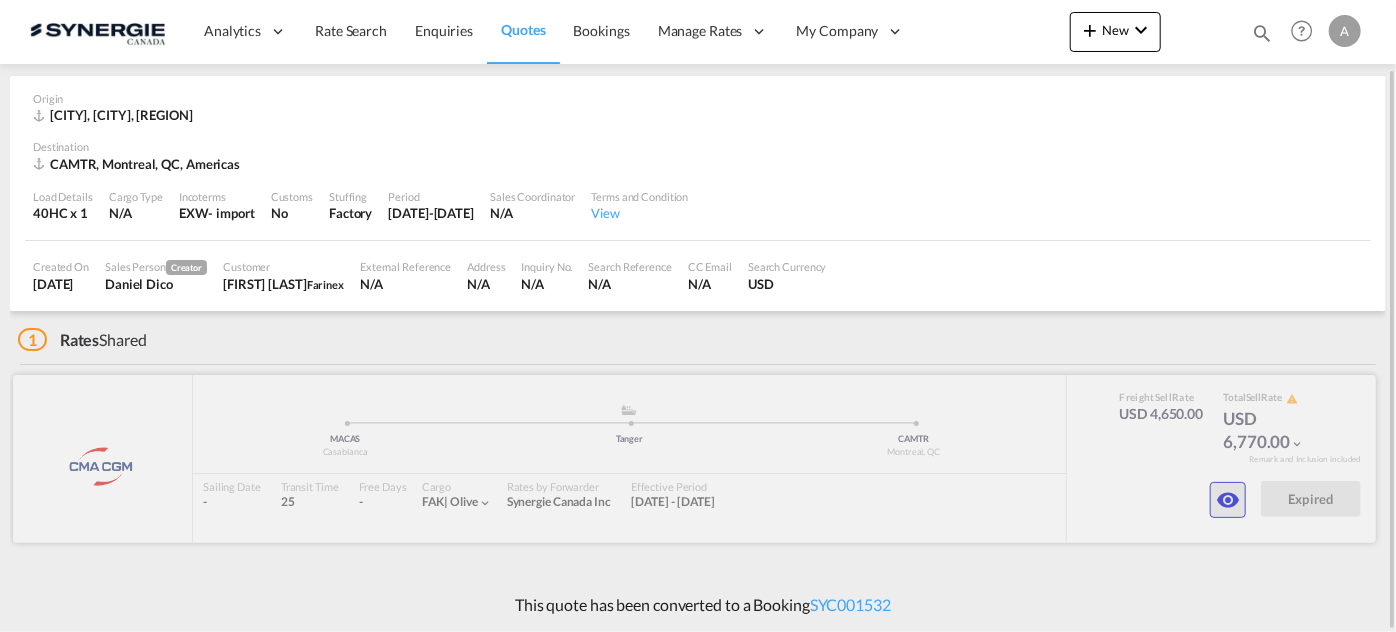 click at bounding box center (1228, 500) 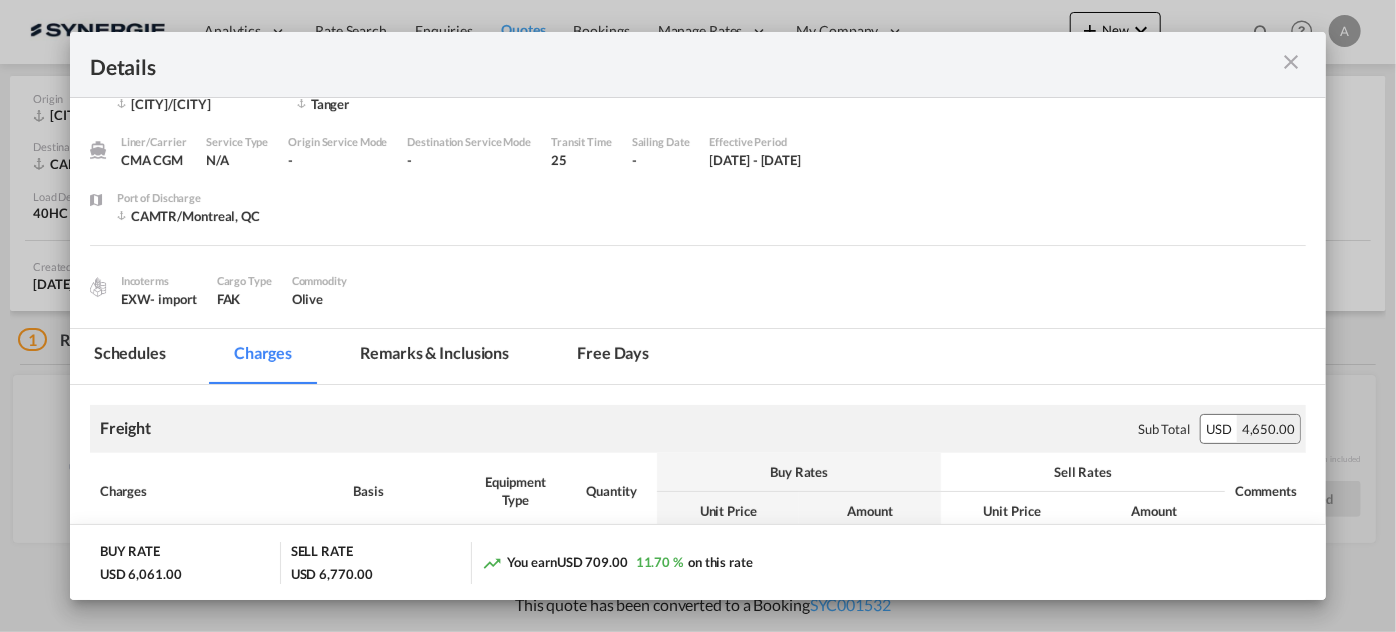 scroll, scrollTop: 0, scrollLeft: 0, axis: both 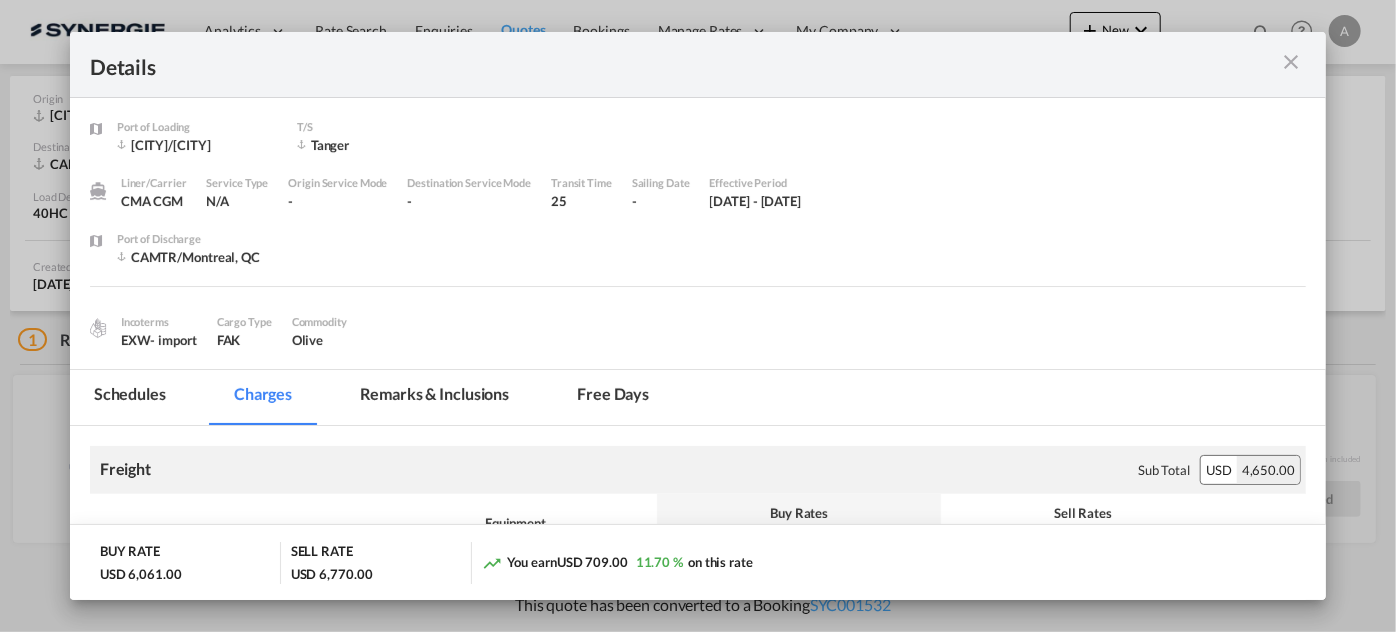 click at bounding box center (1291, 62) 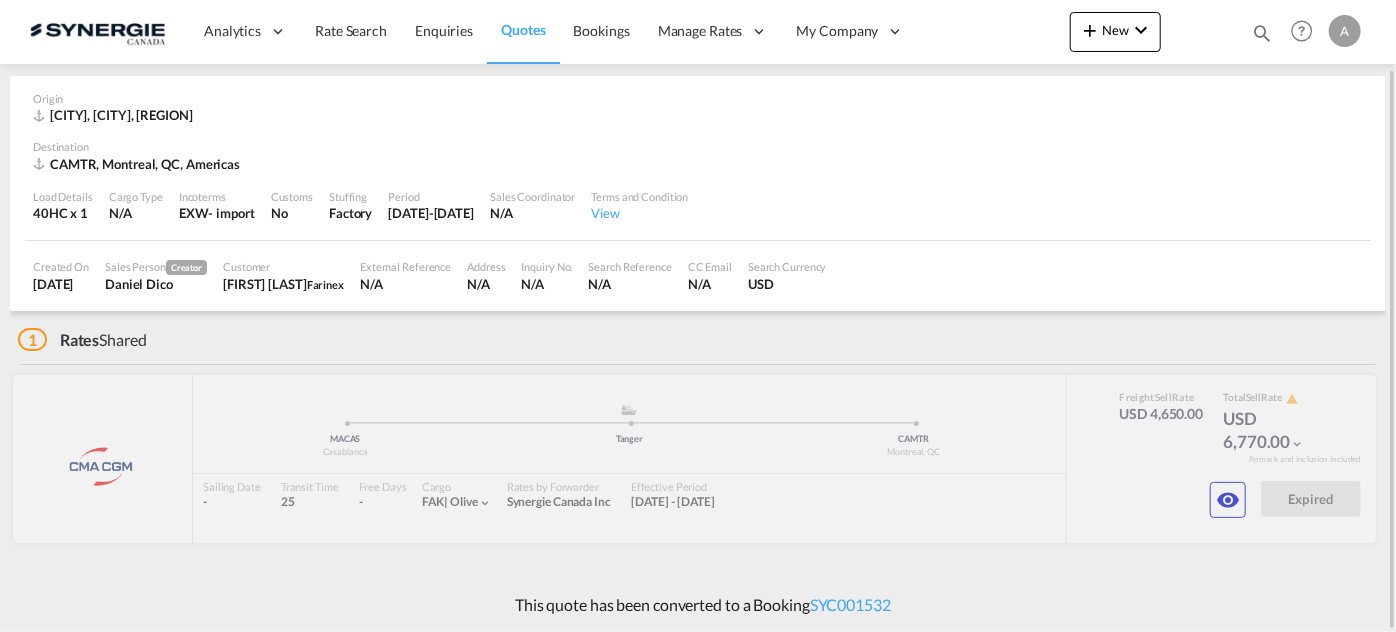 click at bounding box center (1262, 33) 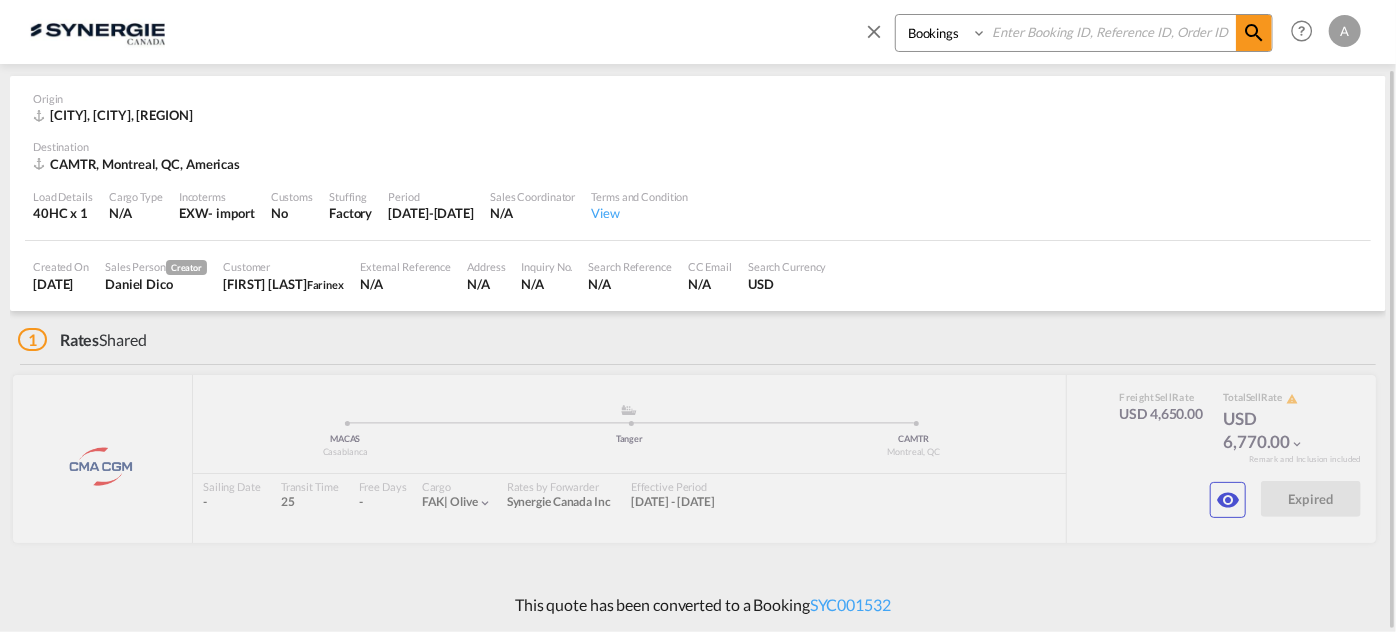 click on "Bookings Quotes Enquiries" at bounding box center (943, 33) 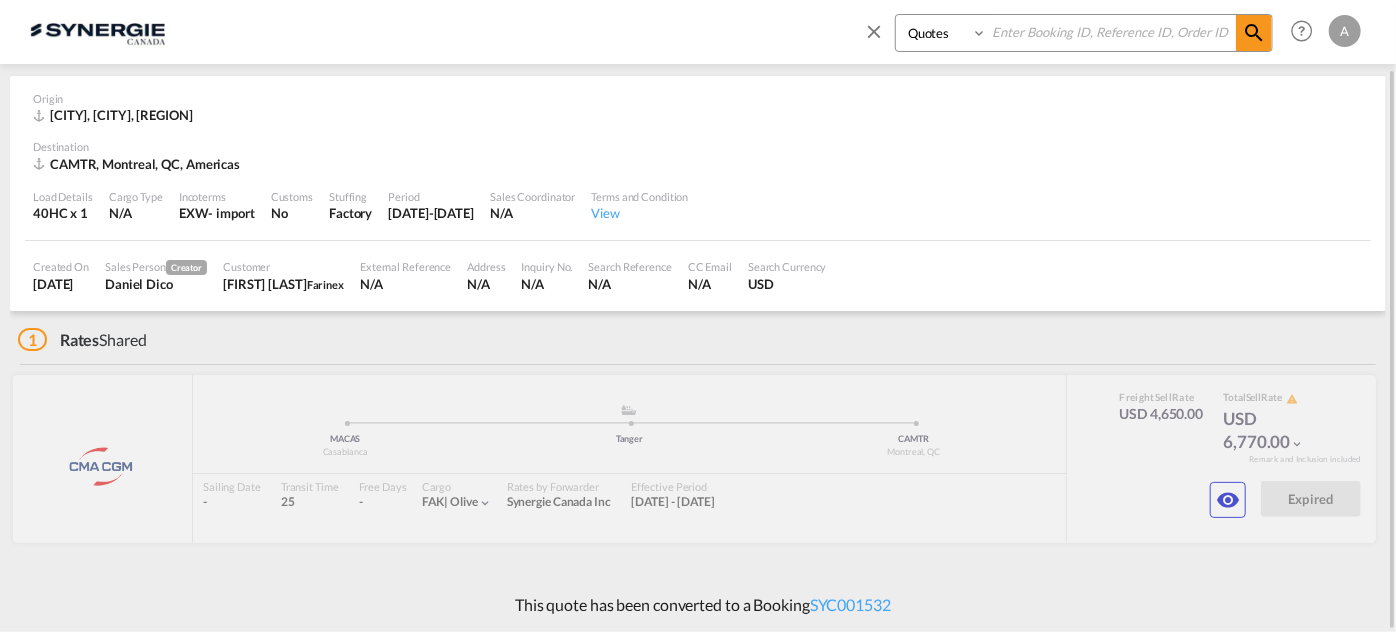 click on "Bookings Quotes Enquiries" at bounding box center (943, 33) 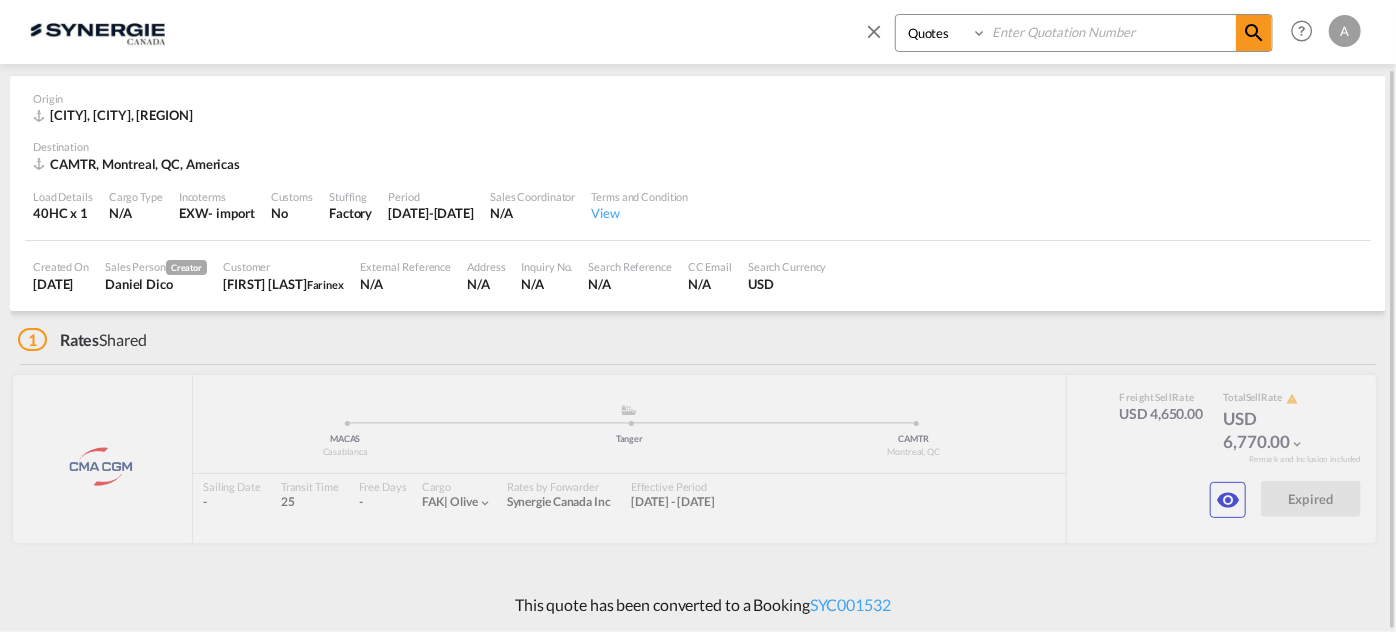 click at bounding box center (1111, 32) 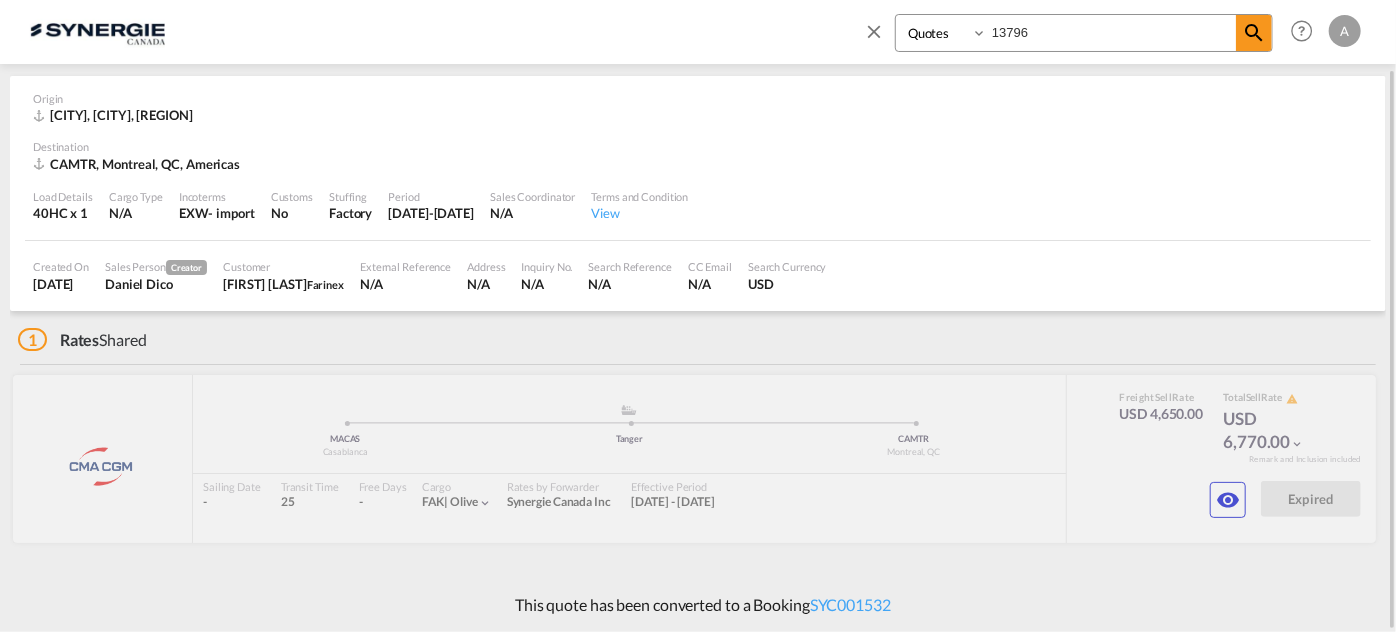 type on "13796" 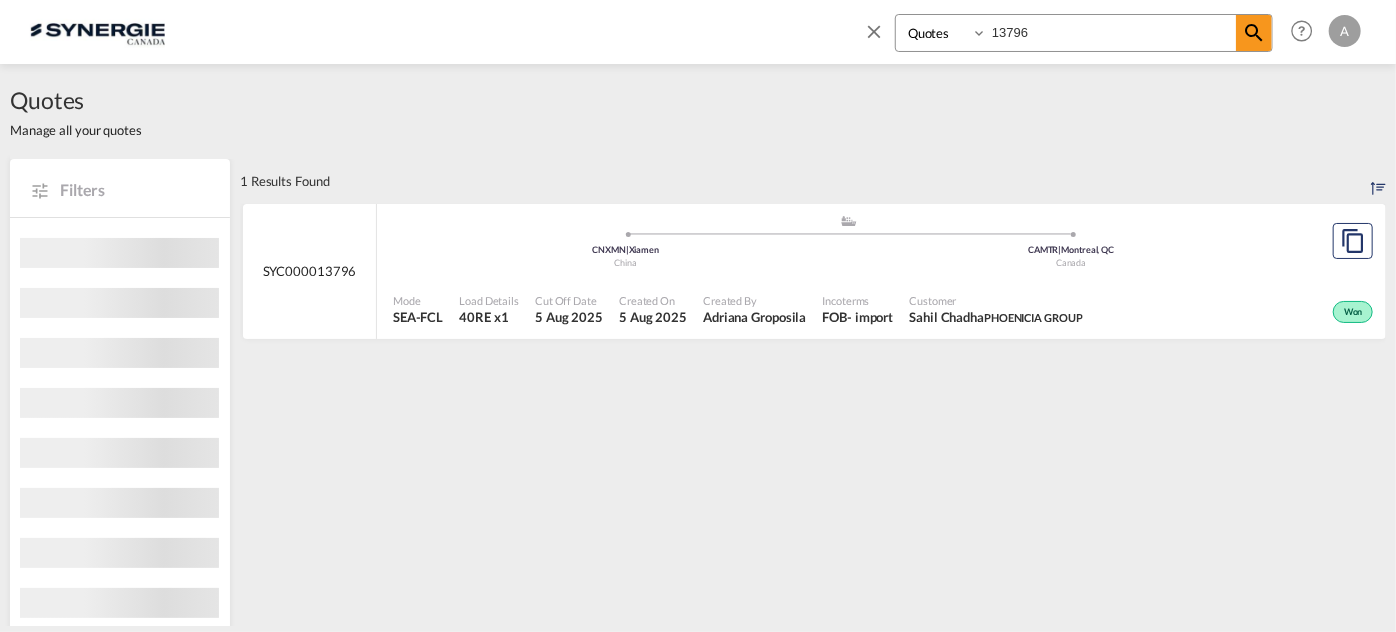 scroll, scrollTop: 0, scrollLeft: 0, axis: both 